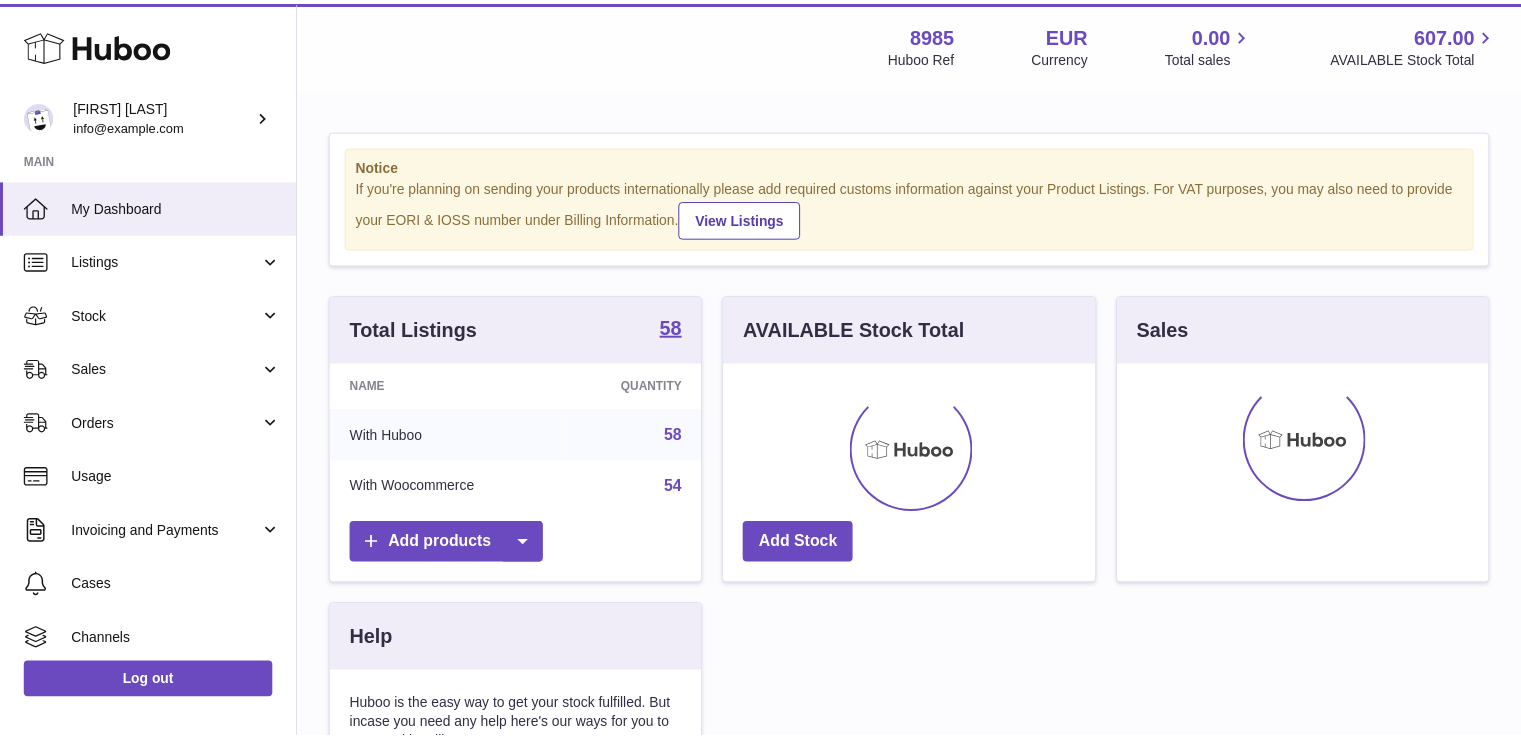 scroll, scrollTop: 0, scrollLeft: 0, axis: both 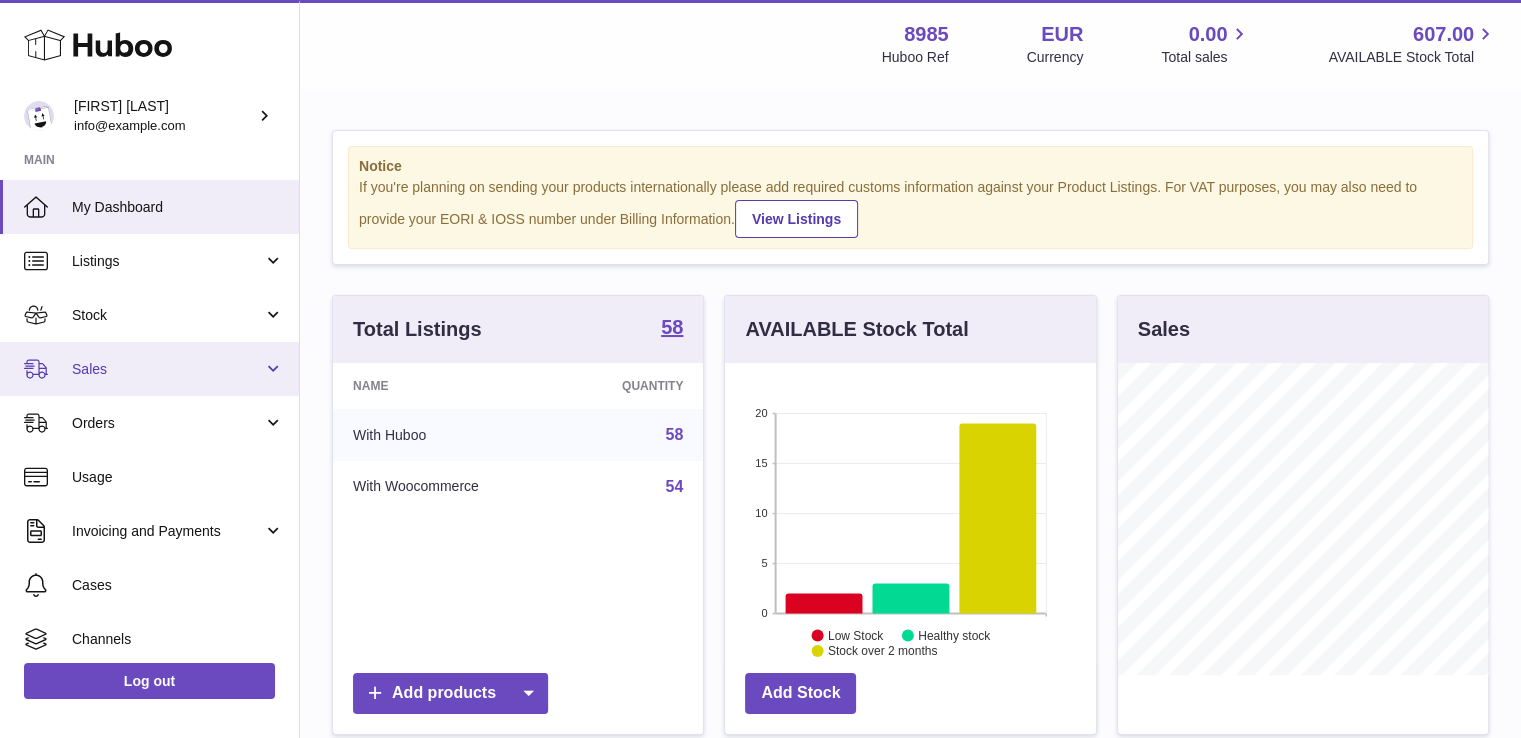 click on "Sales" at bounding box center [149, 369] 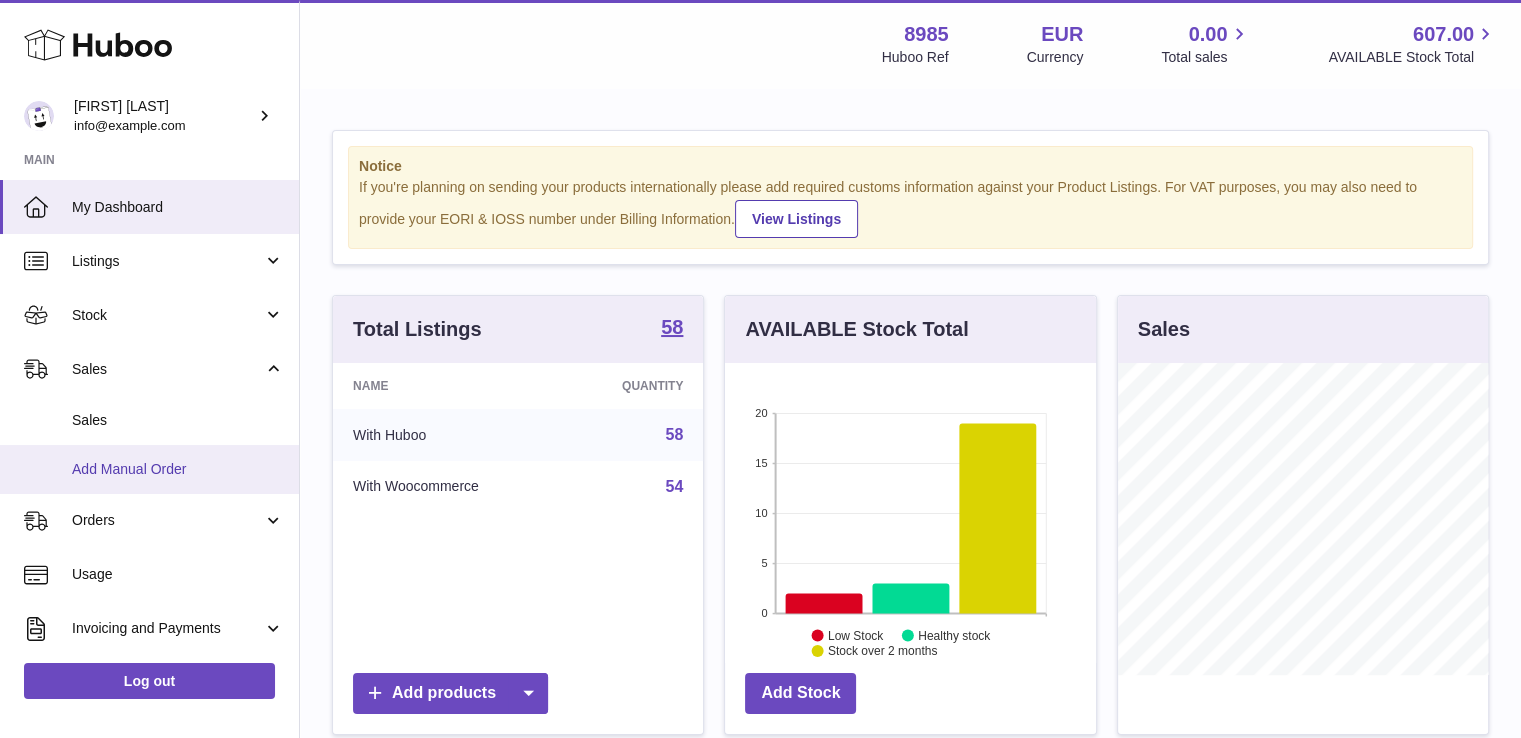 click on "Add Manual Order" at bounding box center (178, 469) 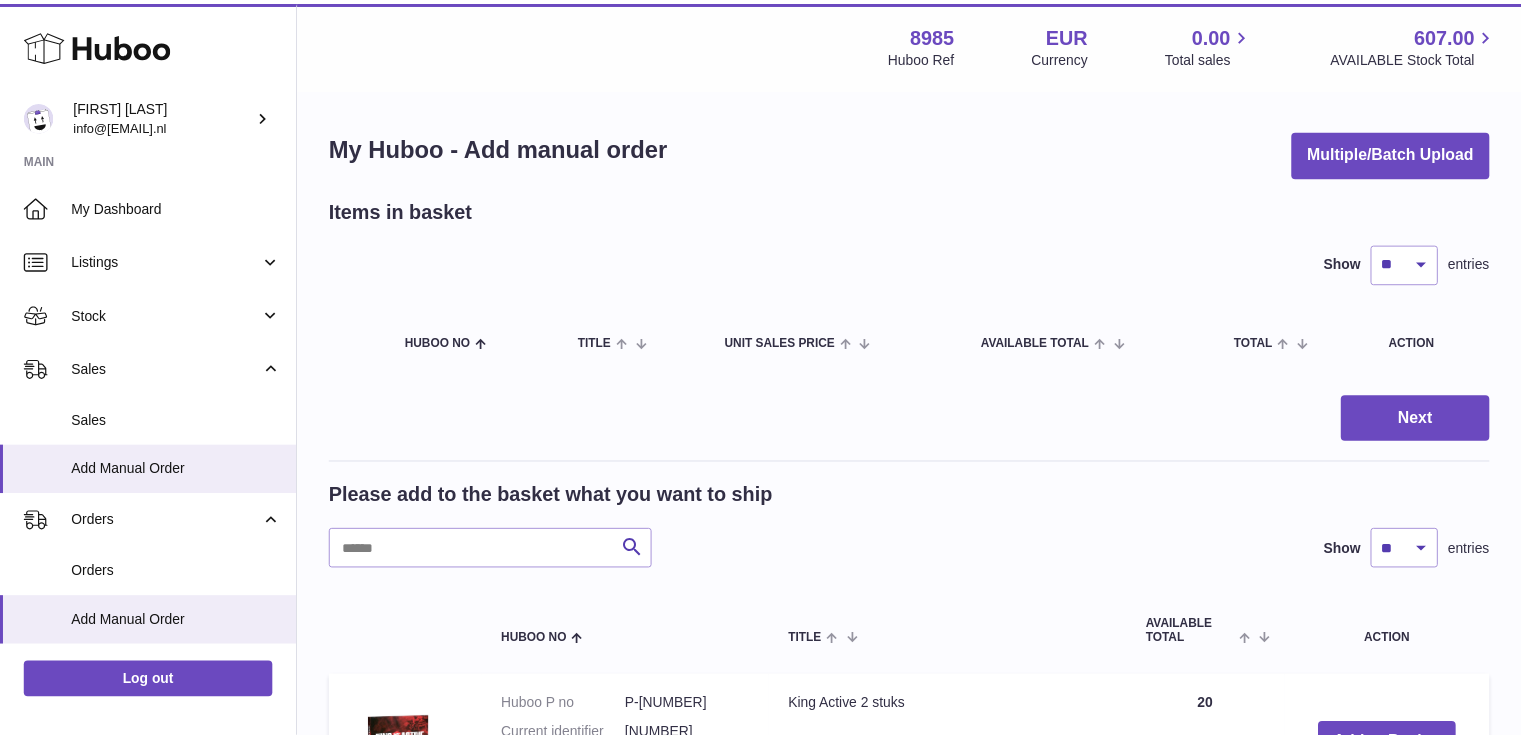 scroll, scrollTop: 0, scrollLeft: 0, axis: both 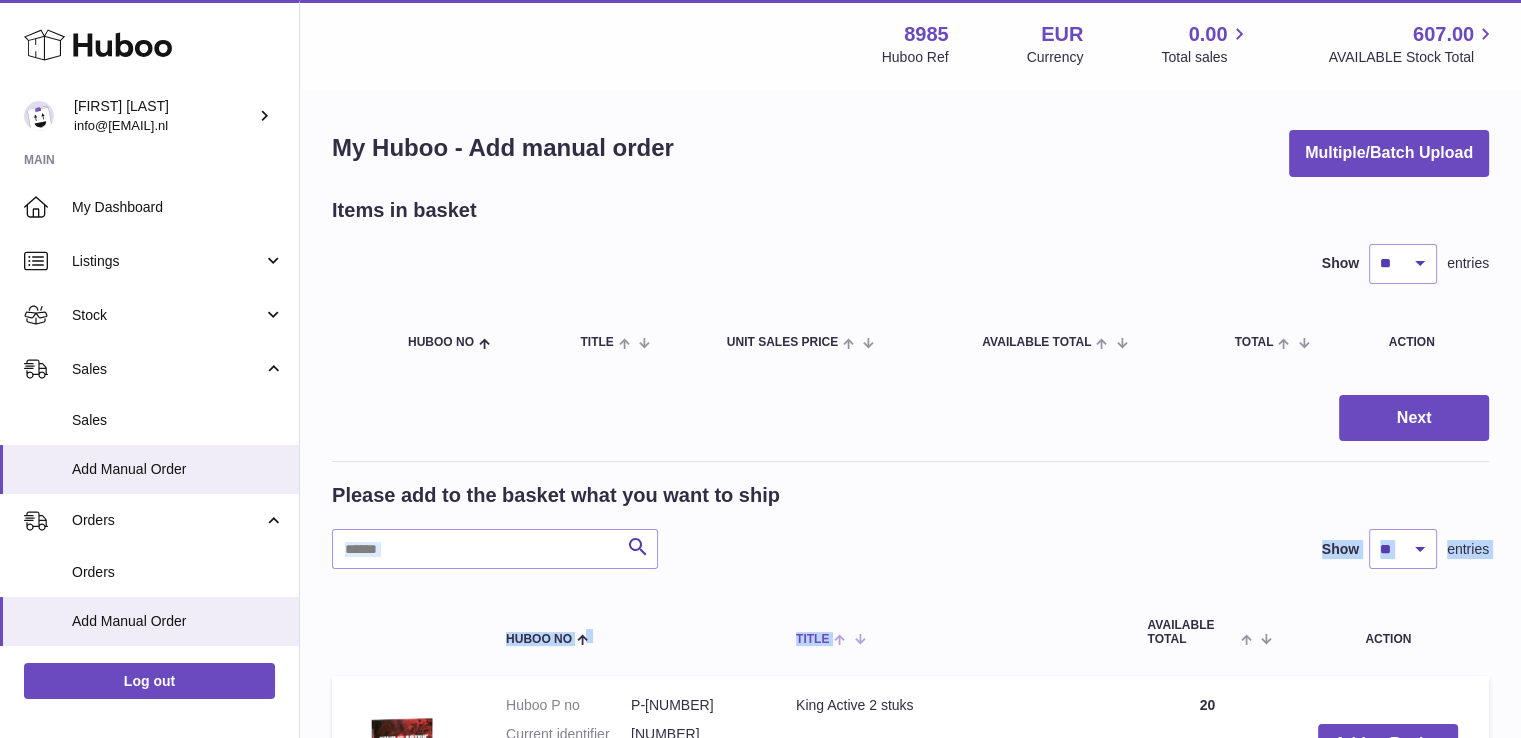 drag, startPoint x: 369, startPoint y: 517, endPoint x: 869, endPoint y: 609, distance: 508.39355 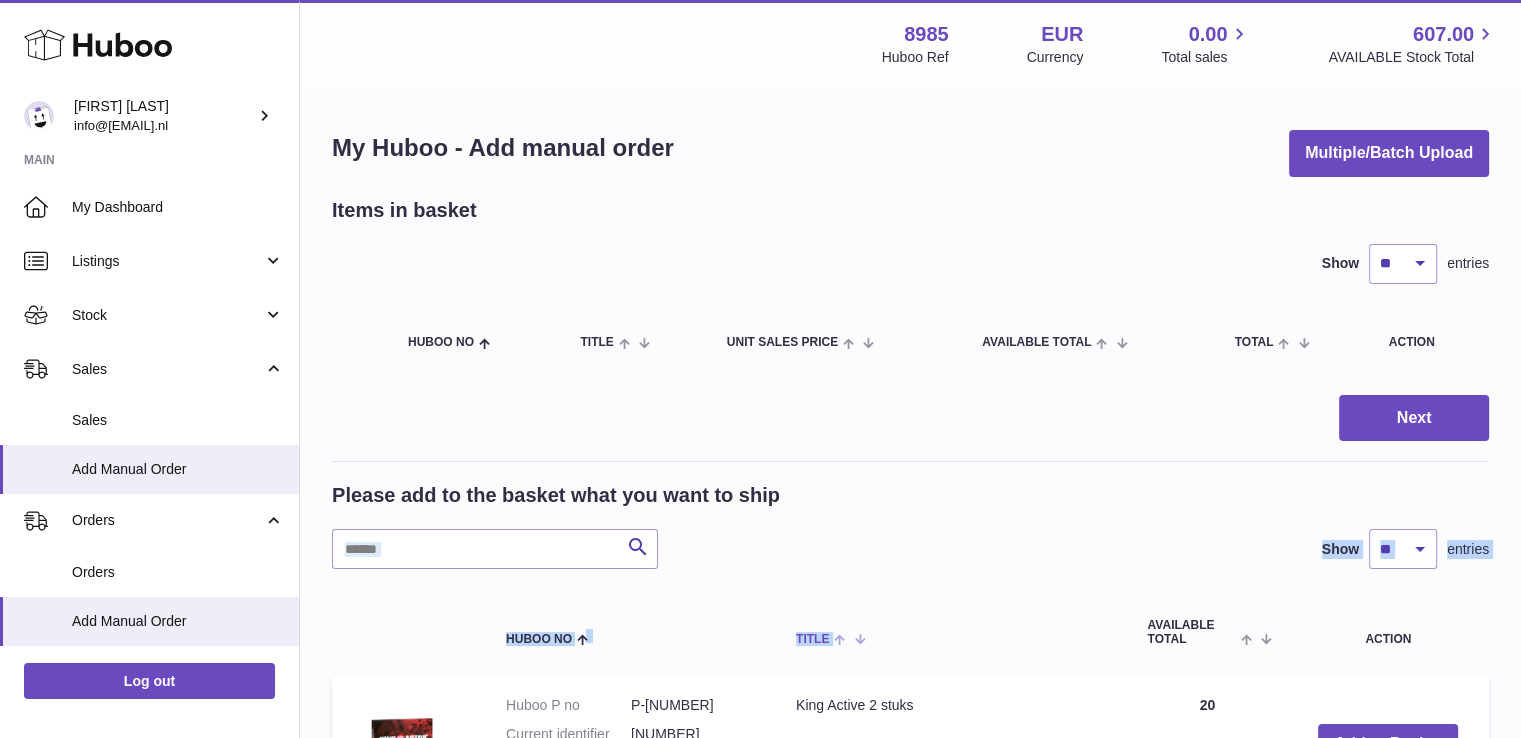 click on "Please add to the basket what you want to ship       Search
Show
** ** ** ***
entries
Huboo no       Title
AVAILABLE Total
Action
Huboo P no   P-401647   Current identifier   89-855983-369790     Client SKU   king-active-2-stuks
King Active 2 stuks
Quantity 20
Add to Basket
Huboo P no   P-401648   Current identifier   89-855981-369791     Client SKU   king-active-5-stuks
King Active 5 stuks
Quantity 12
Add to Basket
Huboo P no   P-401649   Current identifier   89-855978-369792     Client SKU   kamagra-toy-cleaner-foam-150ml
Kamagra Toy cleaner foam 150ml
Quantity 4
Add to Basket
Huboo P no   P-401650   Current identifier   89-855975-369793     Client SKU   kamagra-starwhite-cream-50ml
Kamagra starwhite cream 50ml
Quantity 3" at bounding box center [910, 1563] 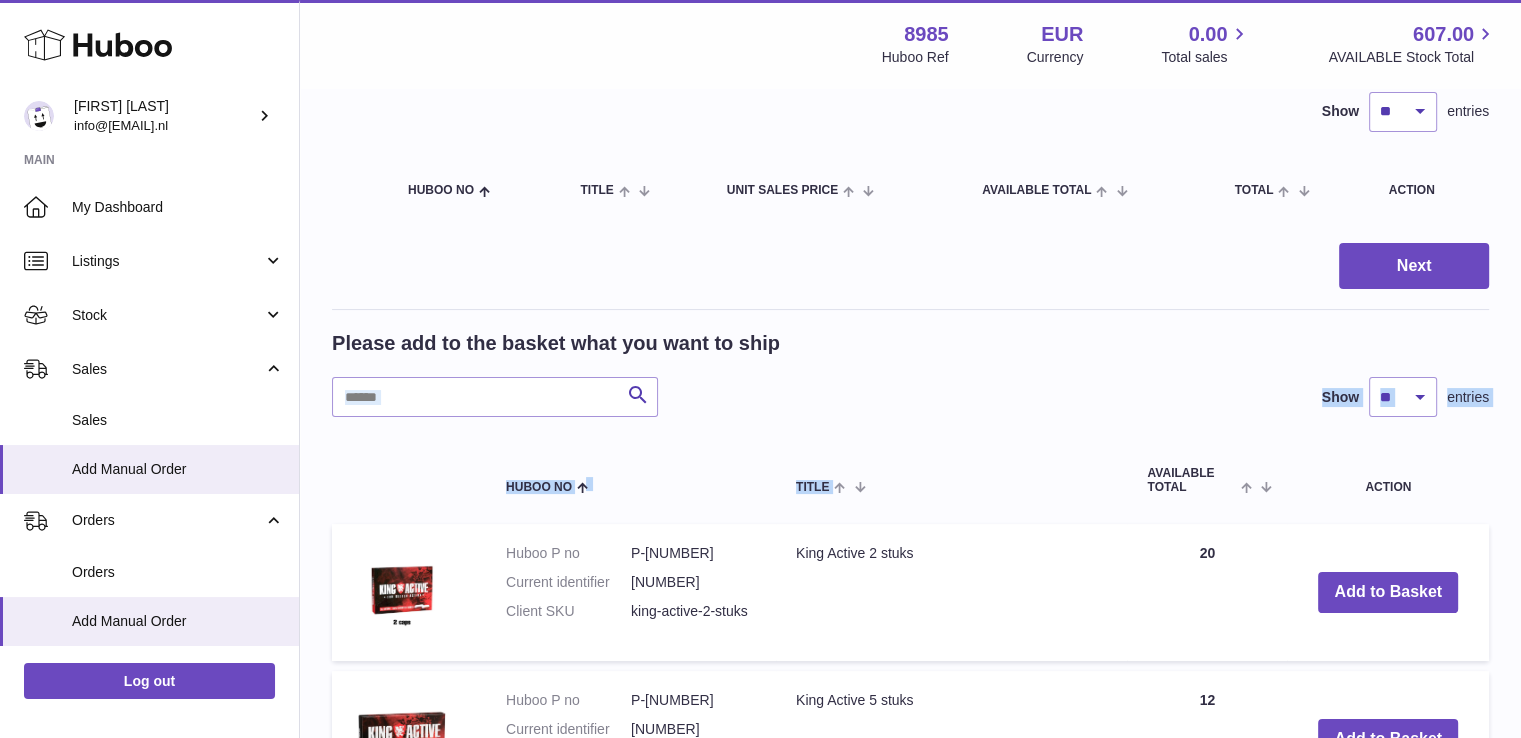 scroll, scrollTop: 160, scrollLeft: 0, axis: vertical 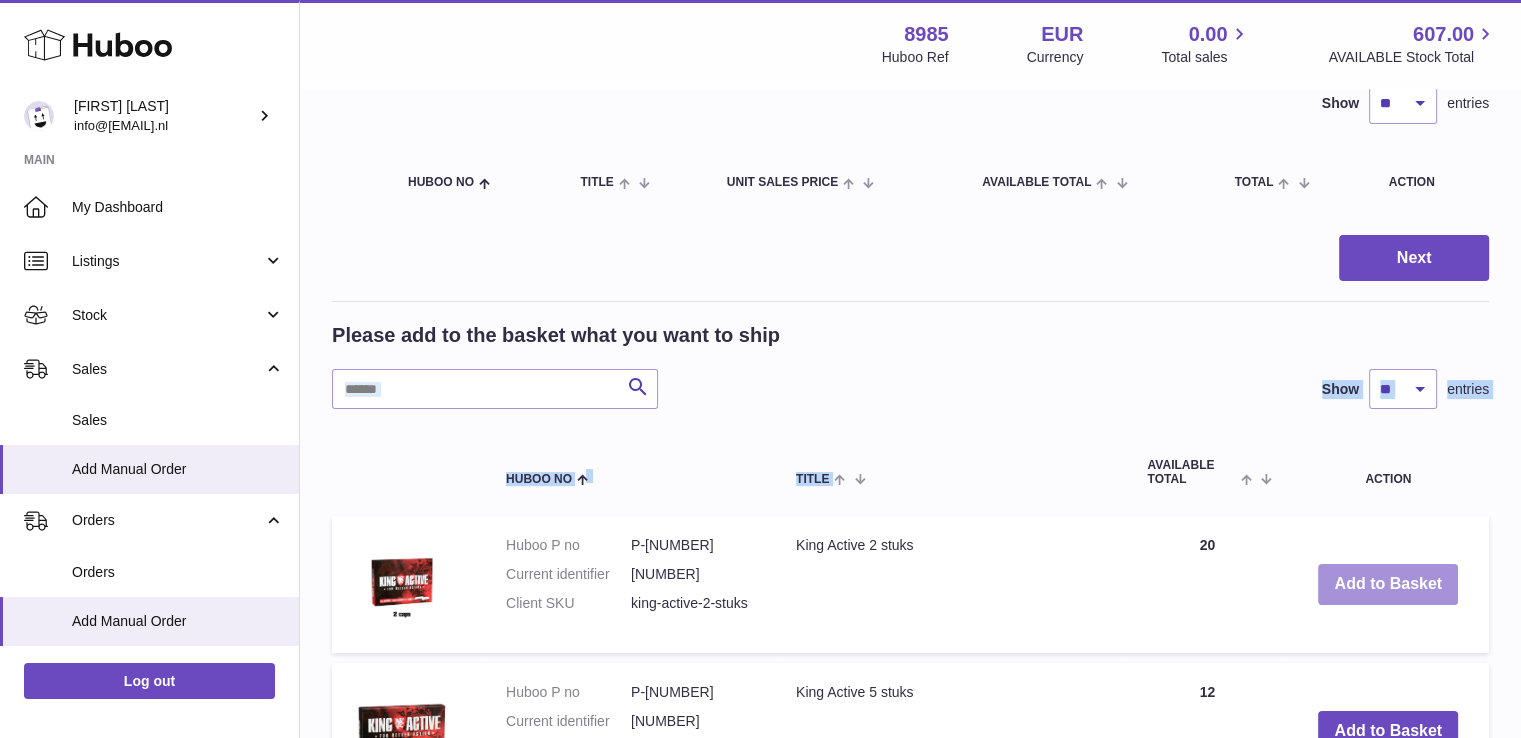 click on "Add to Basket" at bounding box center (1388, 584) 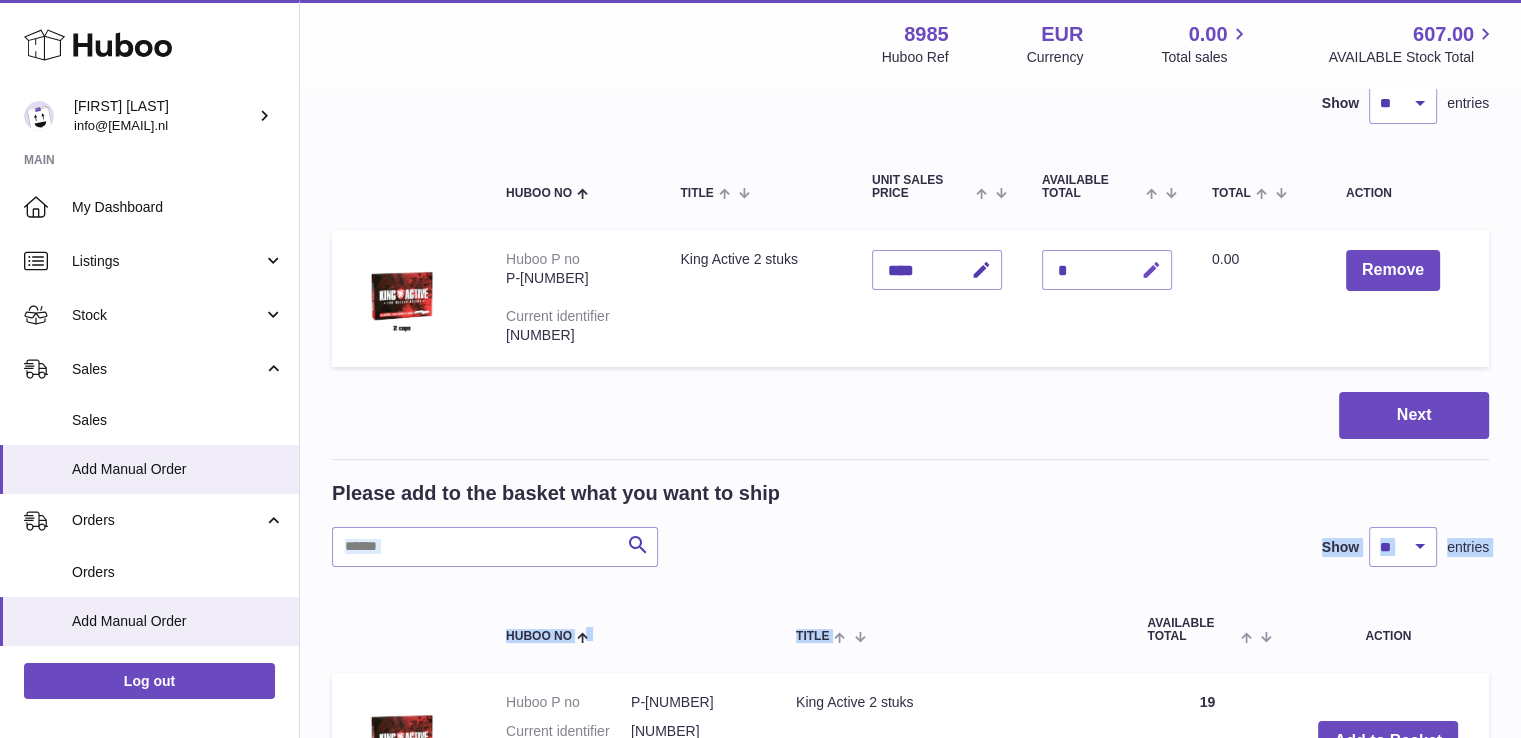 click at bounding box center (1151, 270) 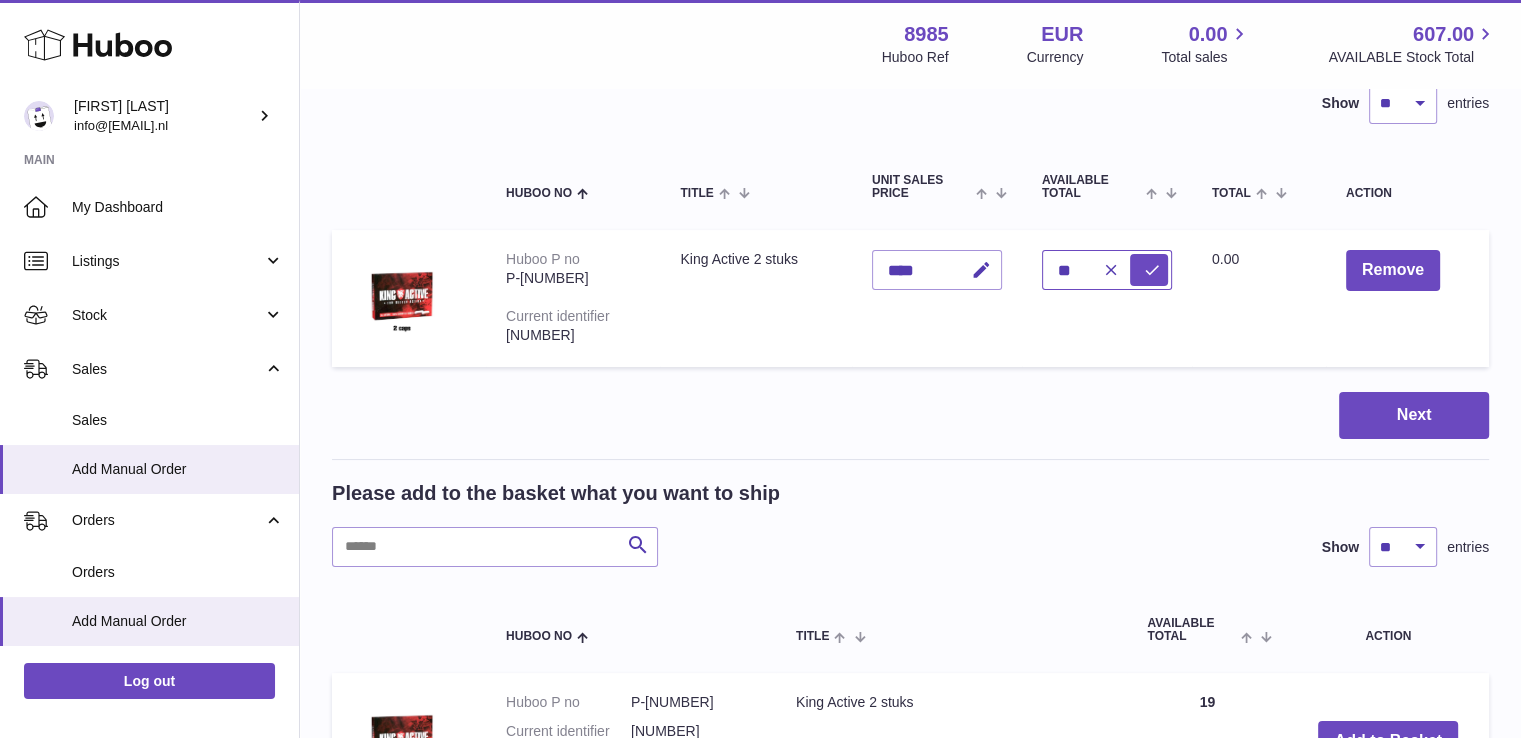 type on "**" 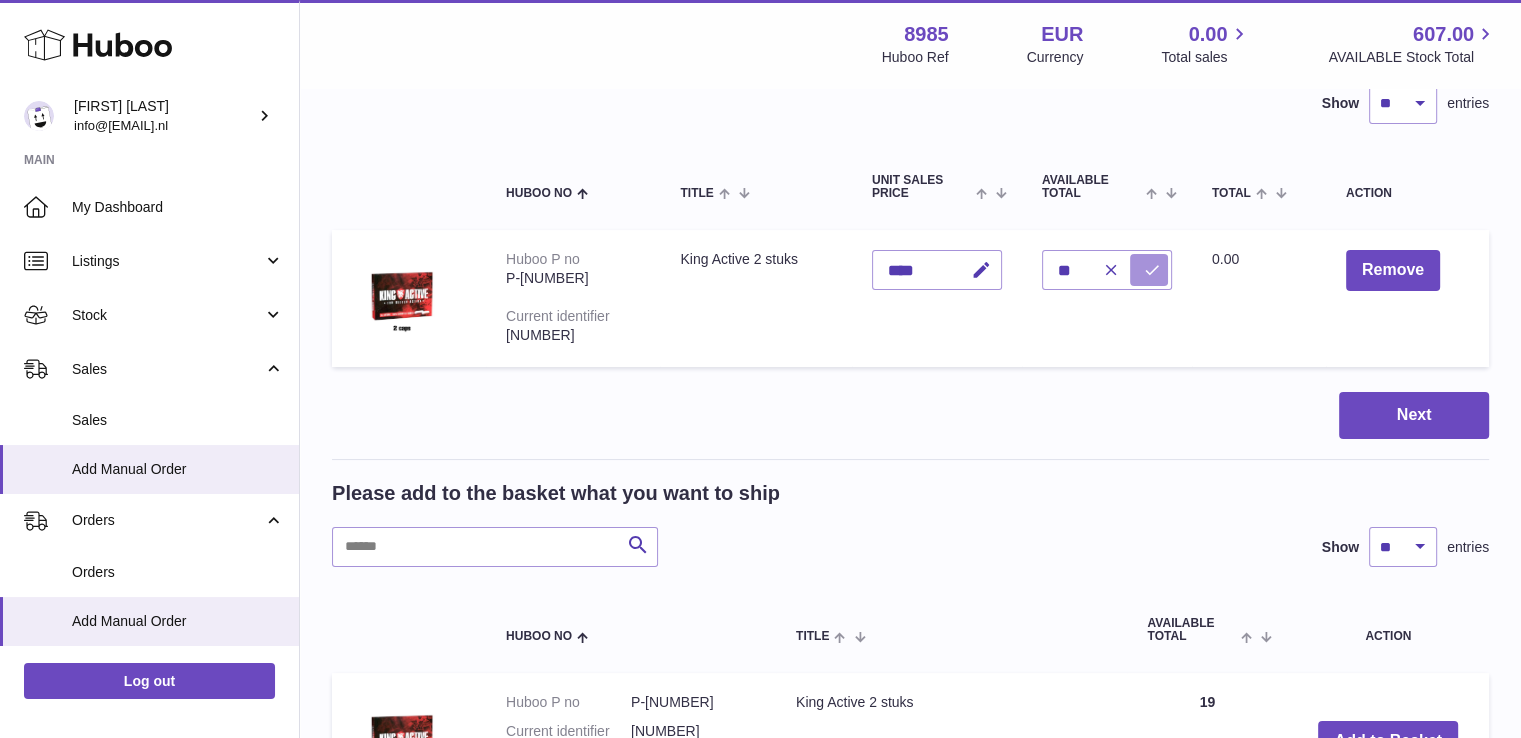 click at bounding box center [1152, 270] 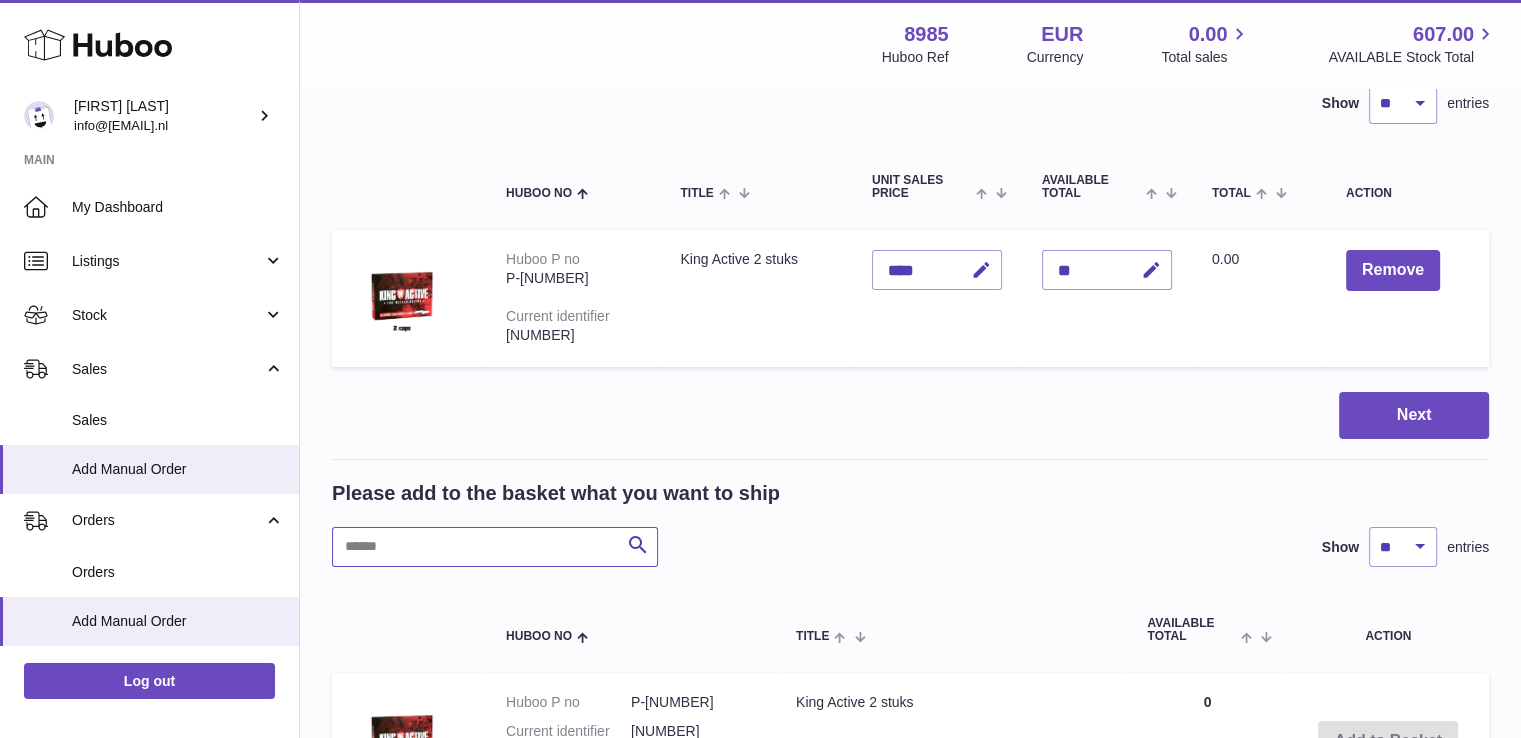 click at bounding box center (495, 547) 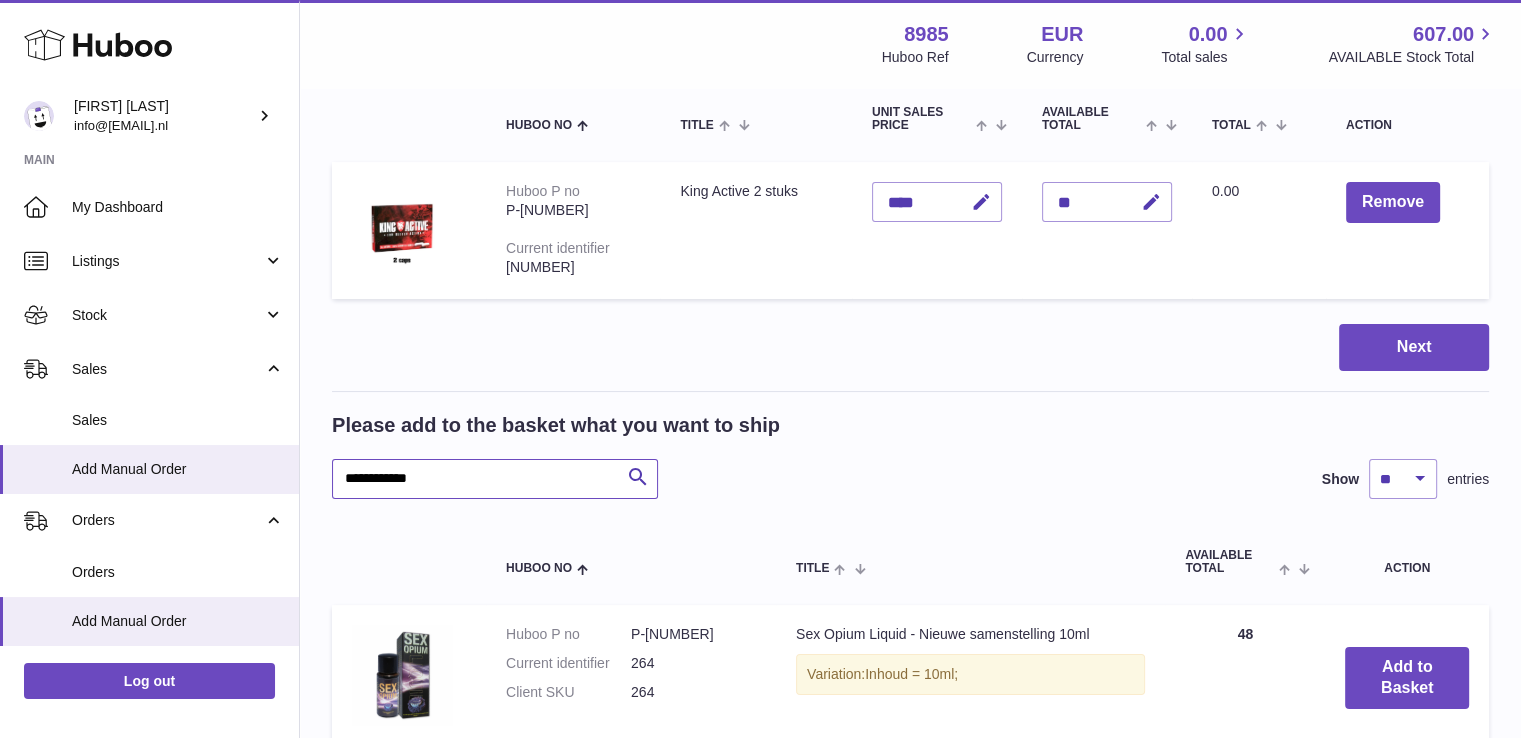 scroll, scrollTop: 240, scrollLeft: 0, axis: vertical 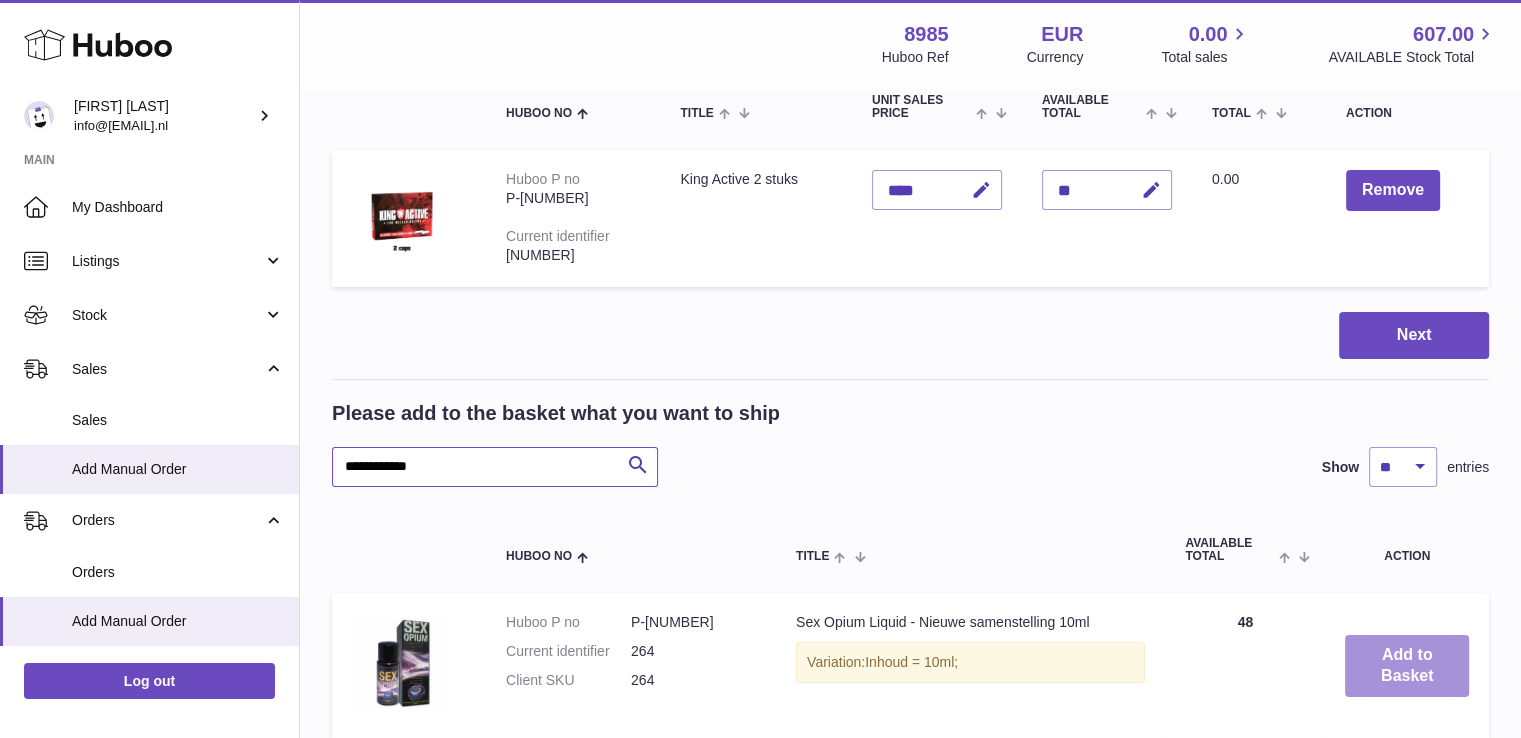 type on "**********" 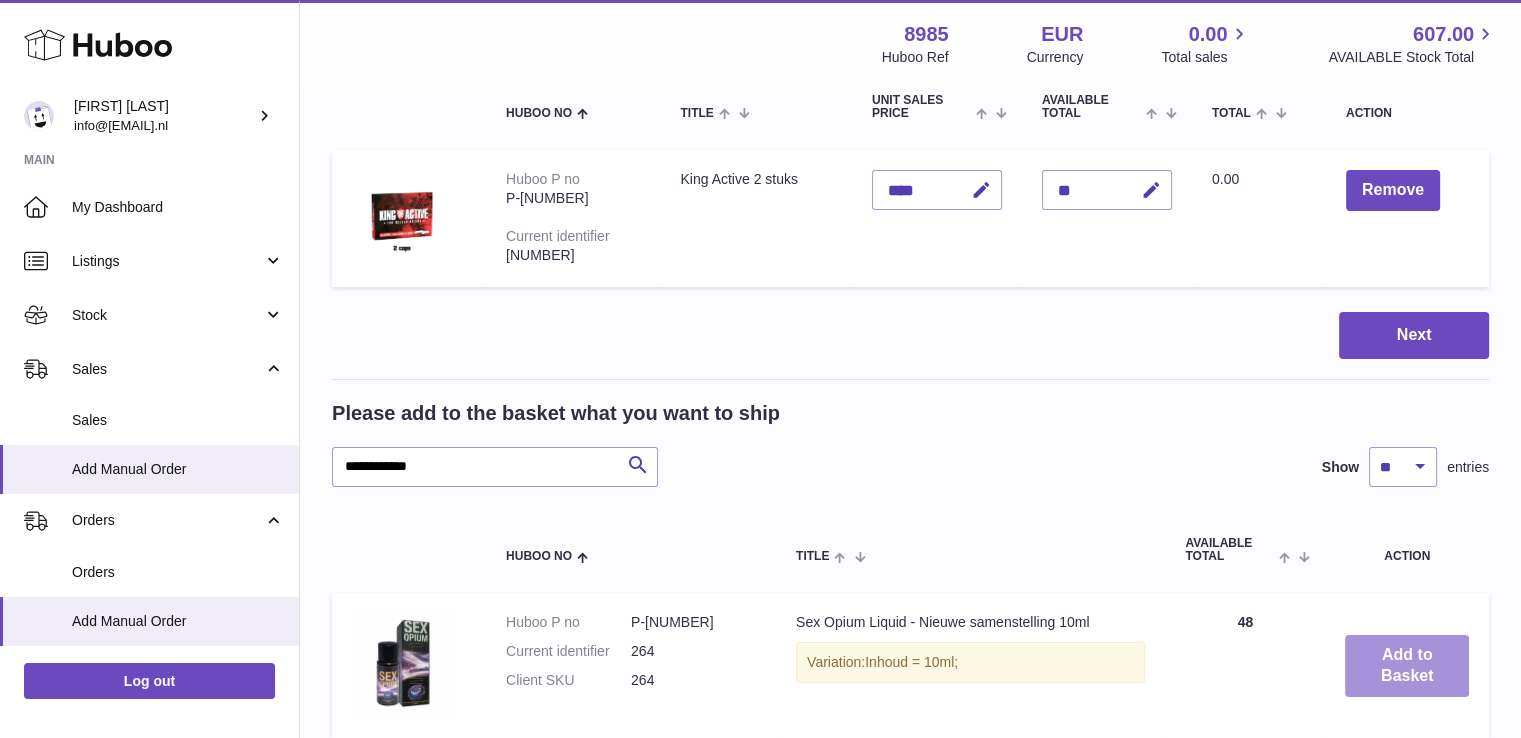 click on "Add to Basket" at bounding box center (1407, 666) 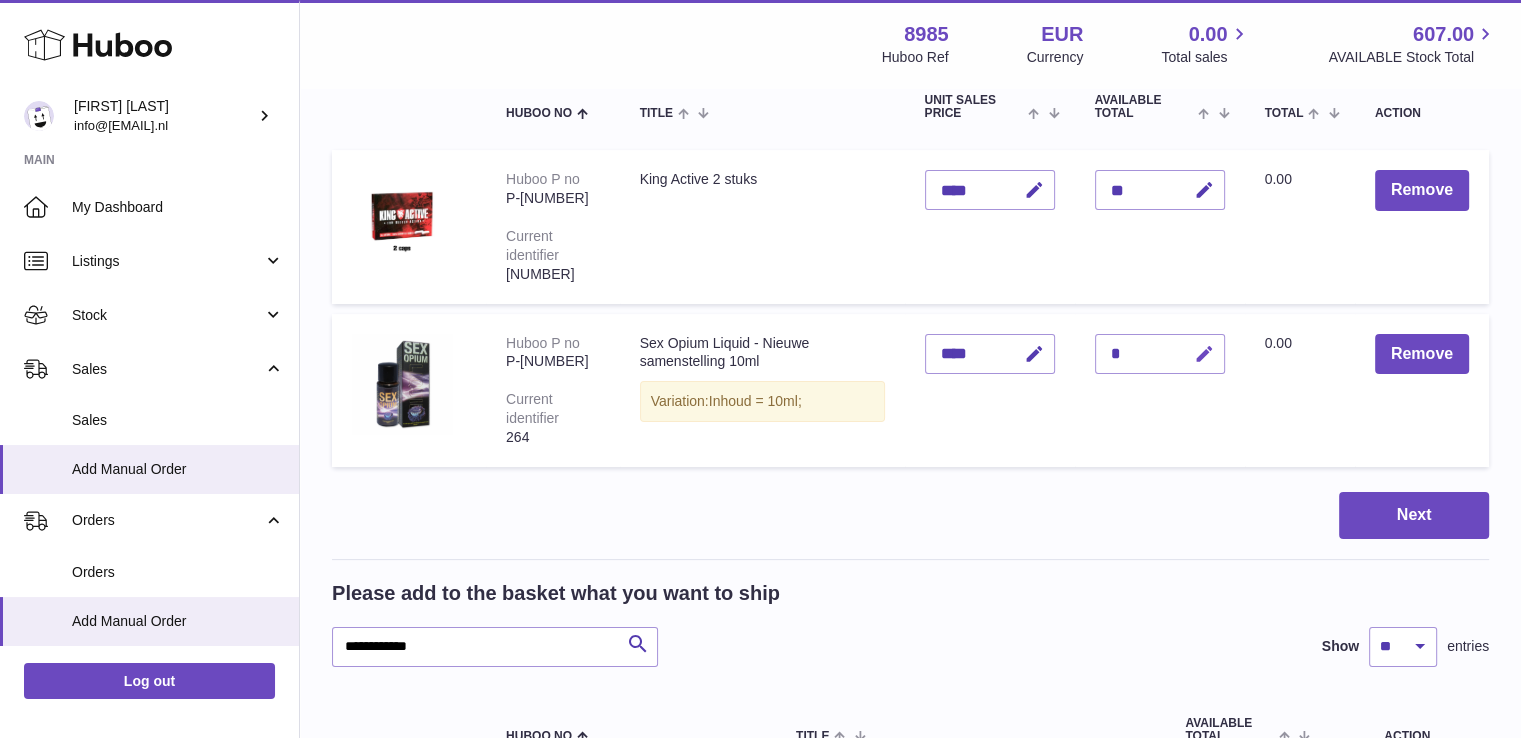 click at bounding box center [1204, 354] 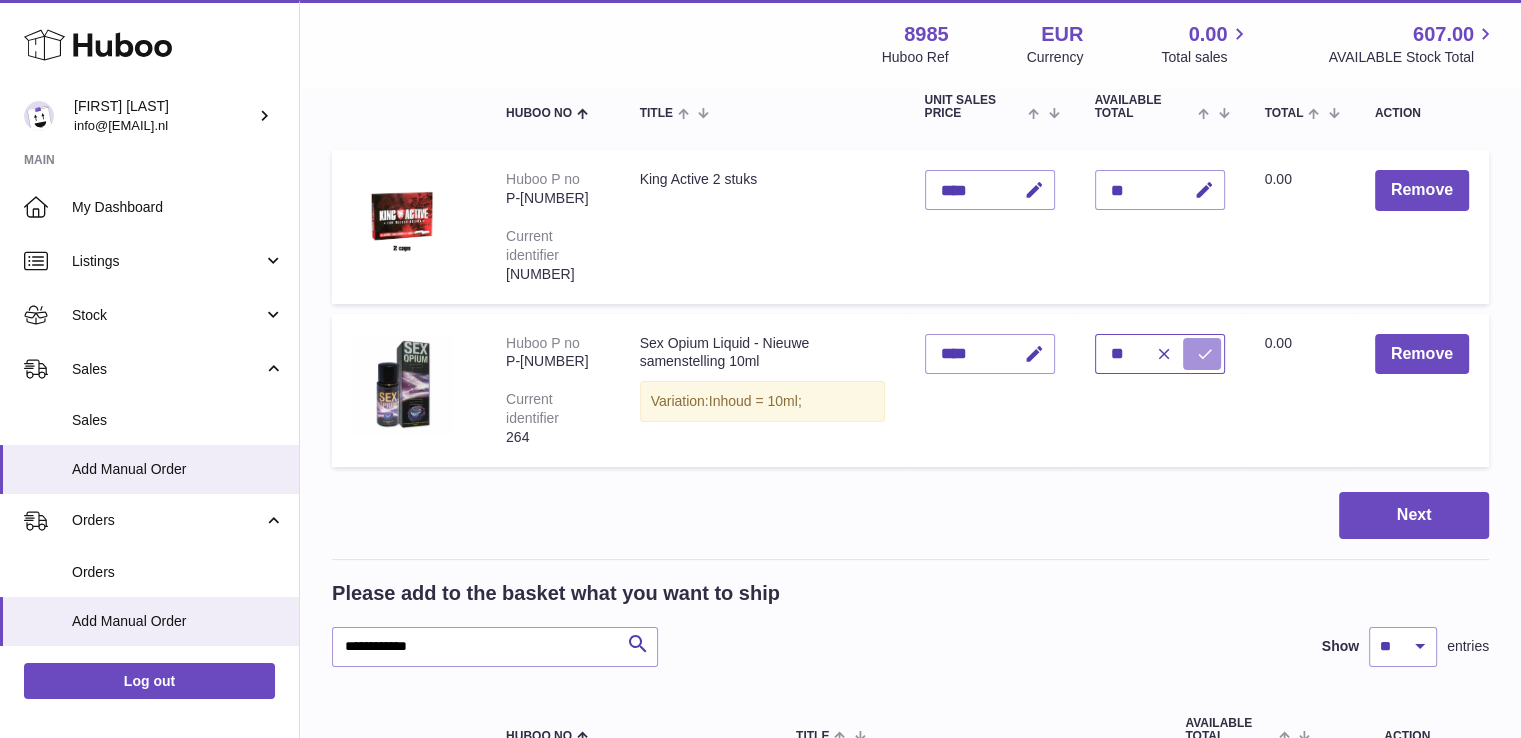 type on "**" 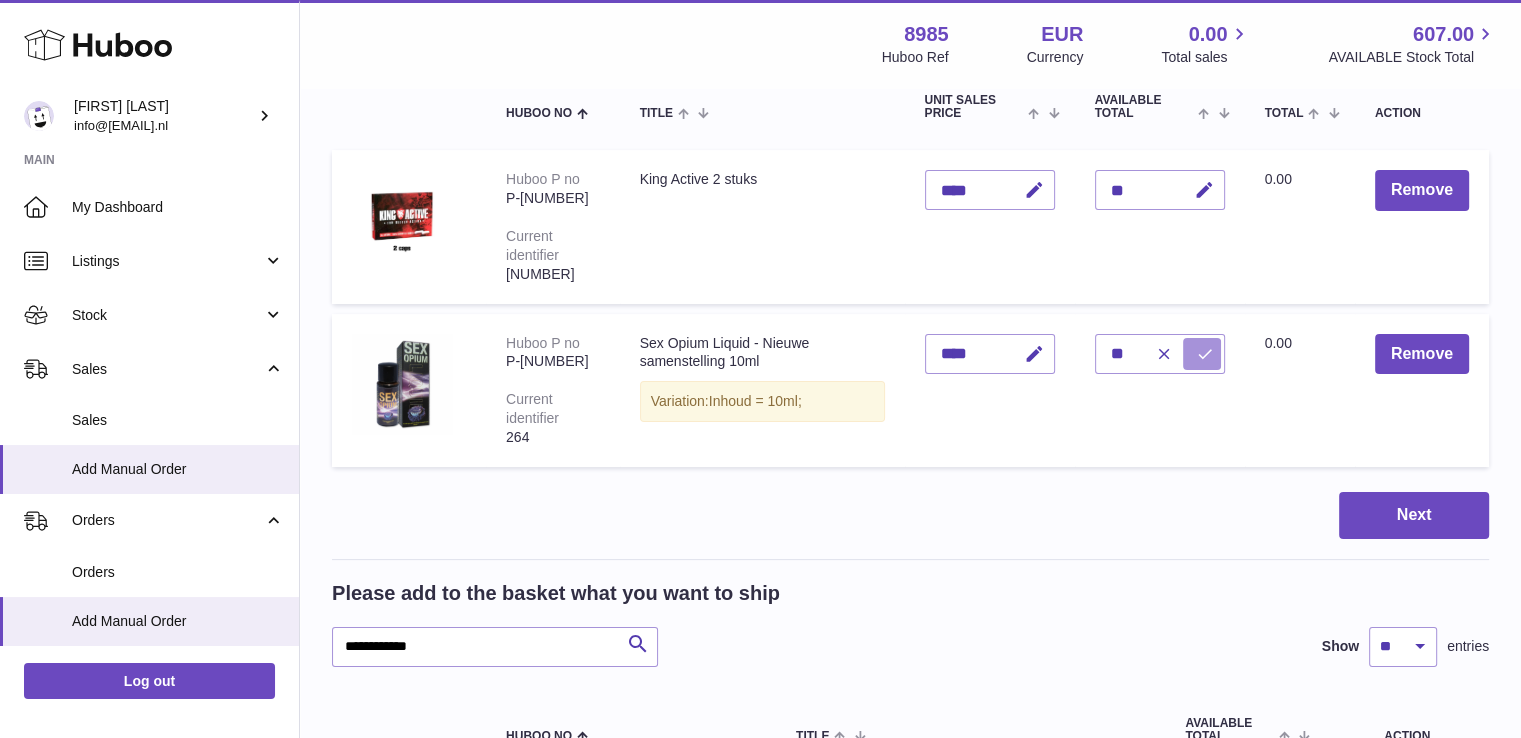 click at bounding box center (1205, 354) 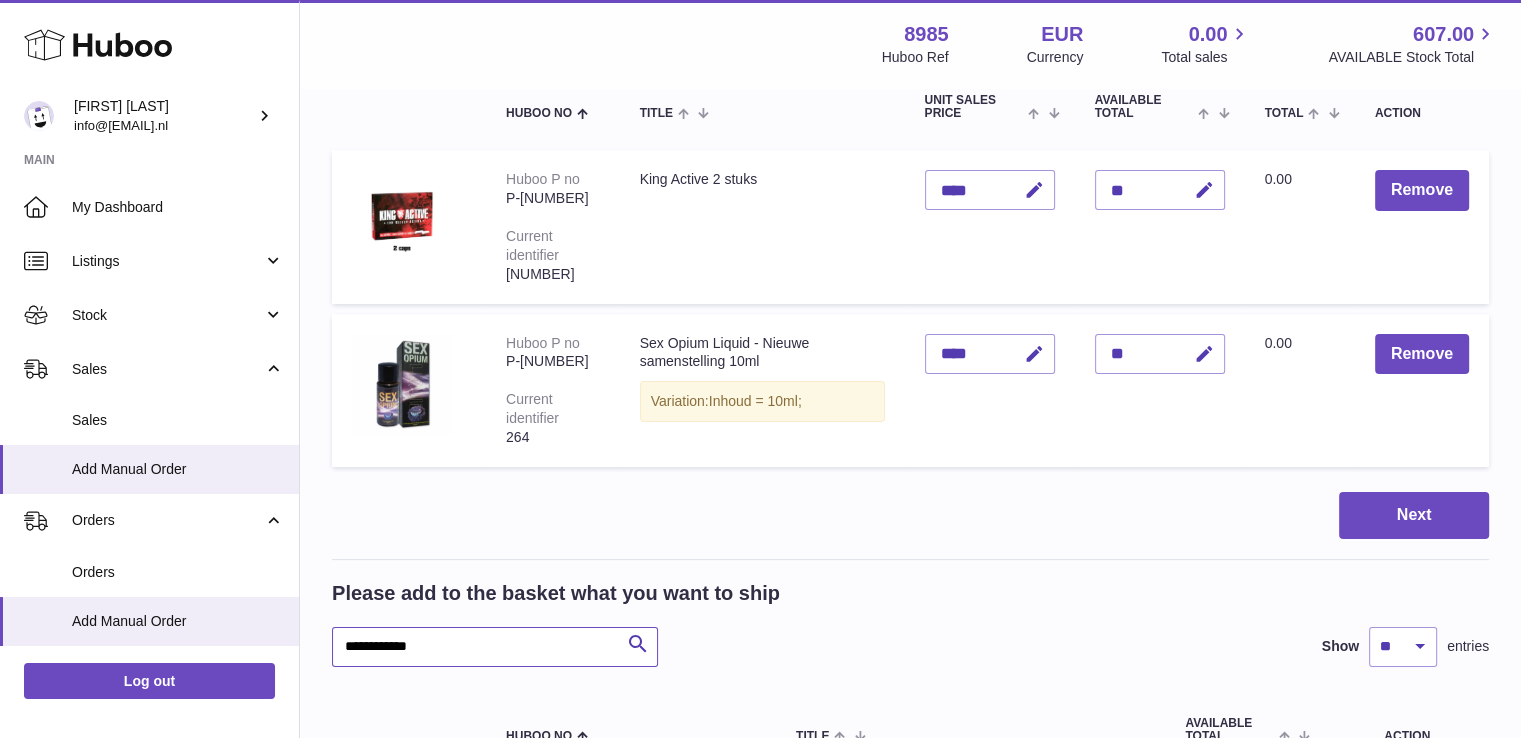 click on "**********" at bounding box center [495, 647] 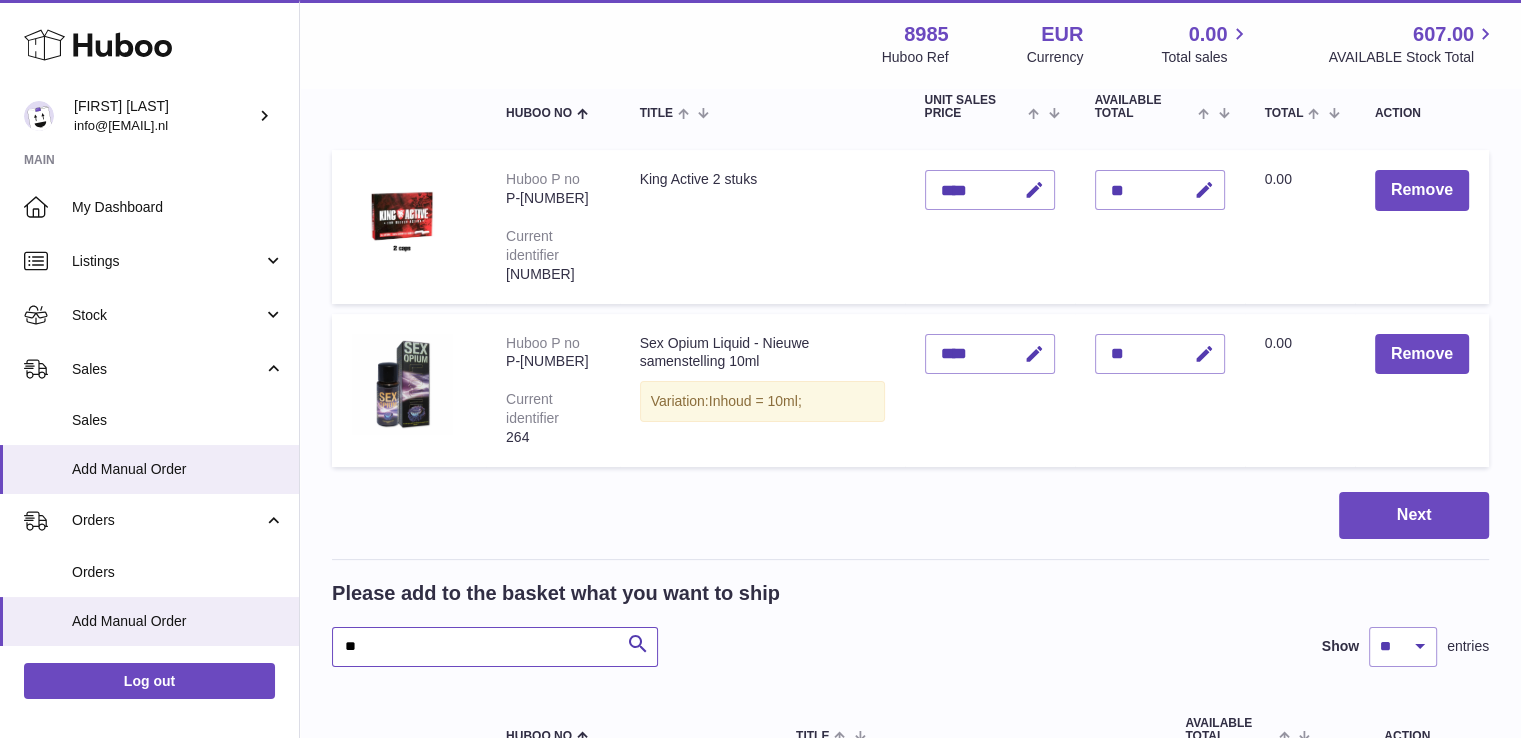type on "*" 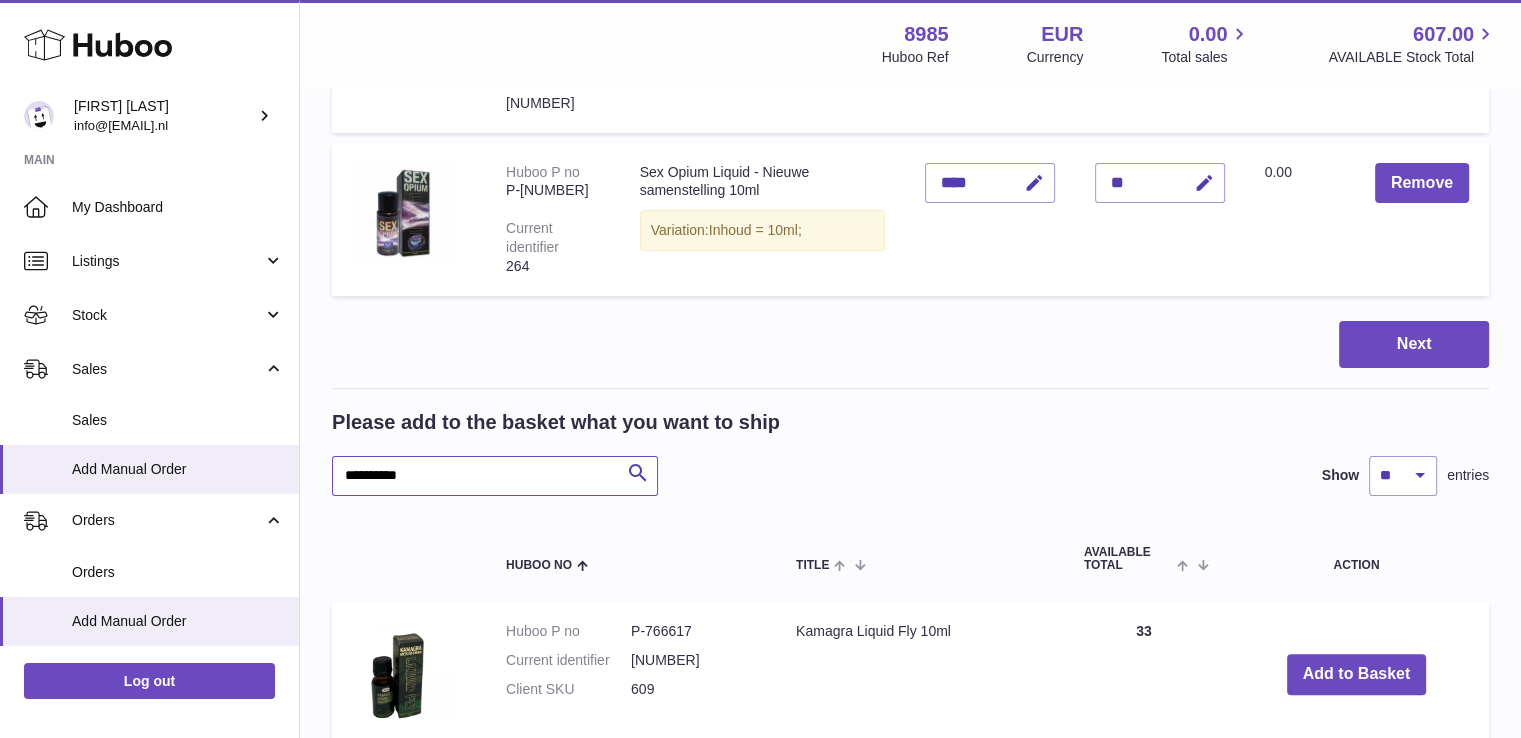 scroll, scrollTop: 440, scrollLeft: 0, axis: vertical 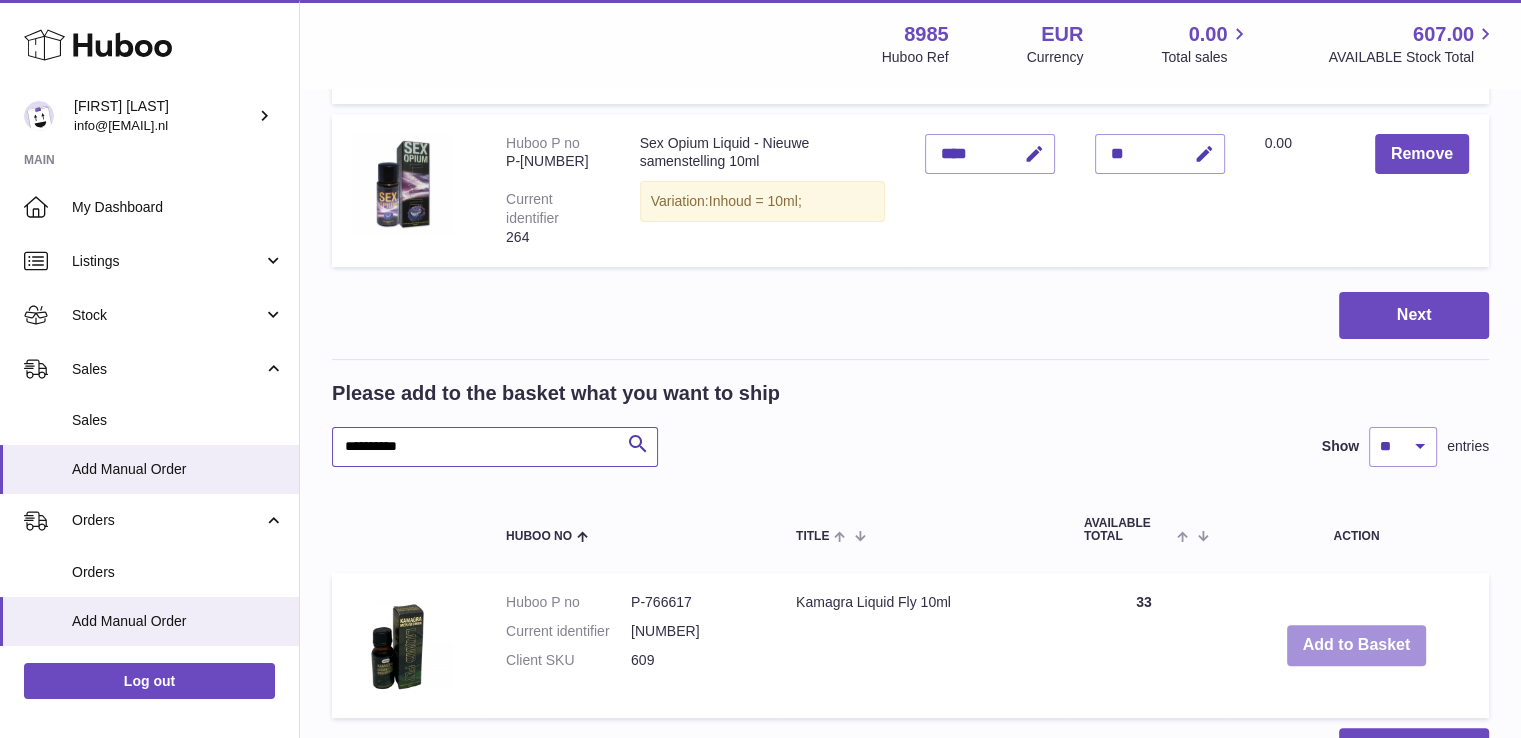 type on "**********" 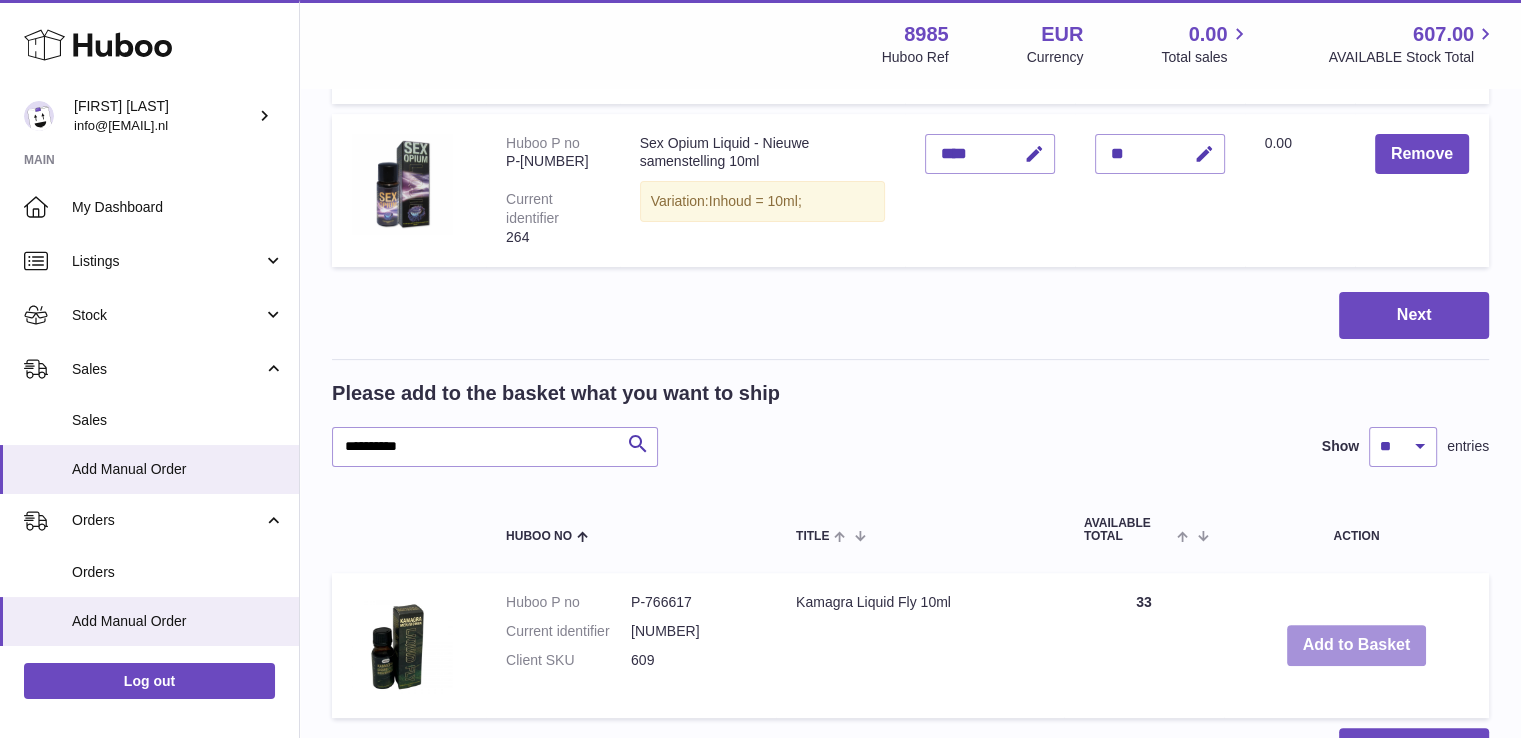 click on "Add to Basket" at bounding box center [1357, 645] 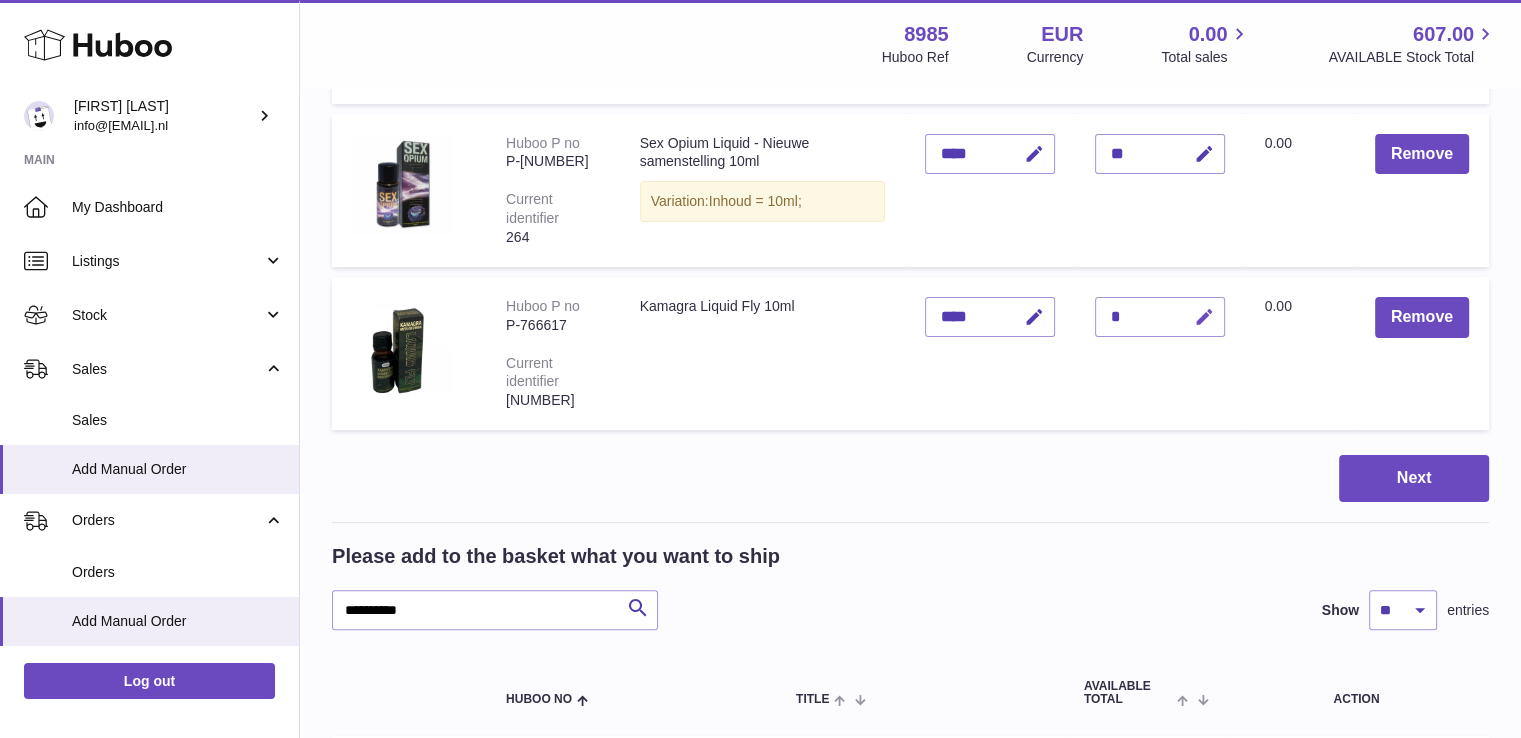 click at bounding box center (1204, 317) 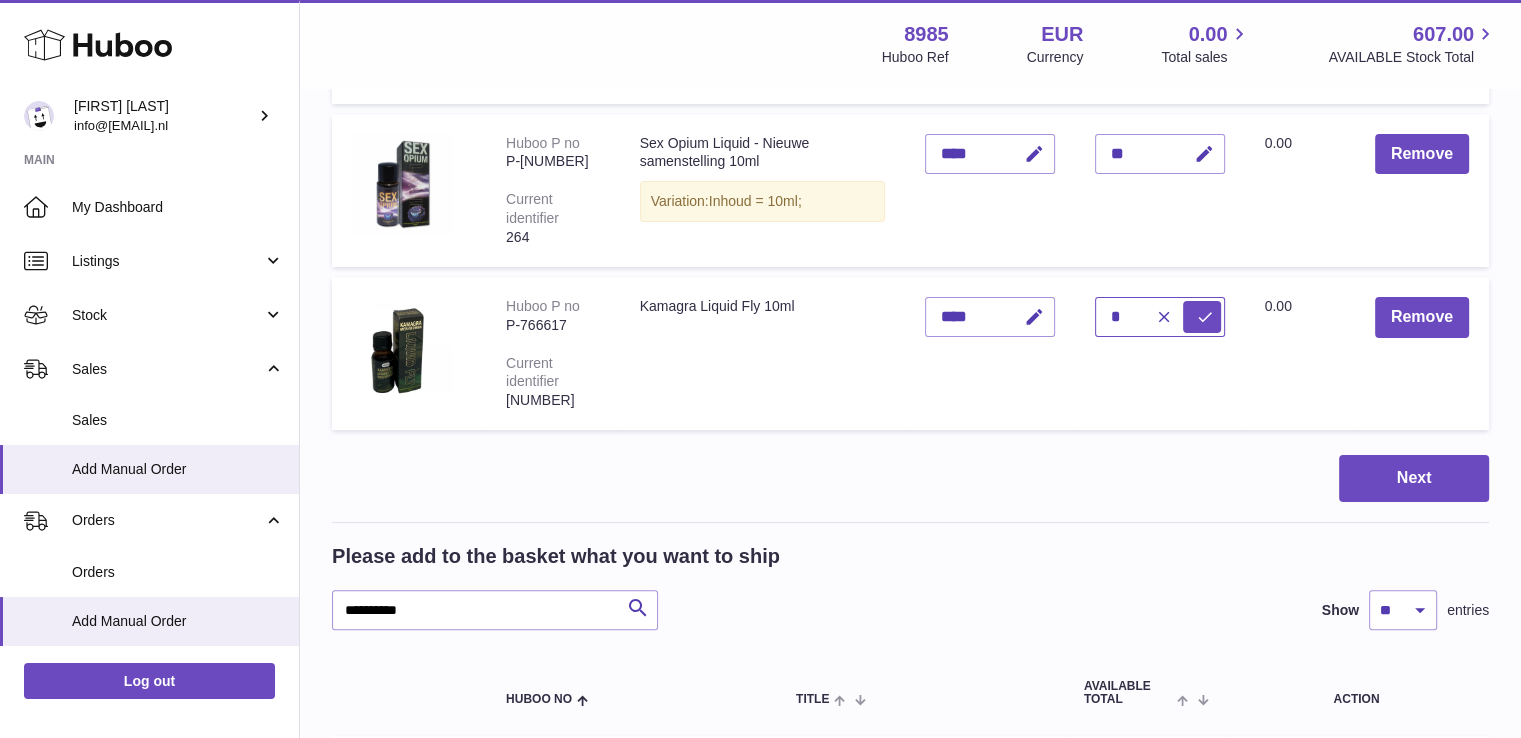 type on "*" 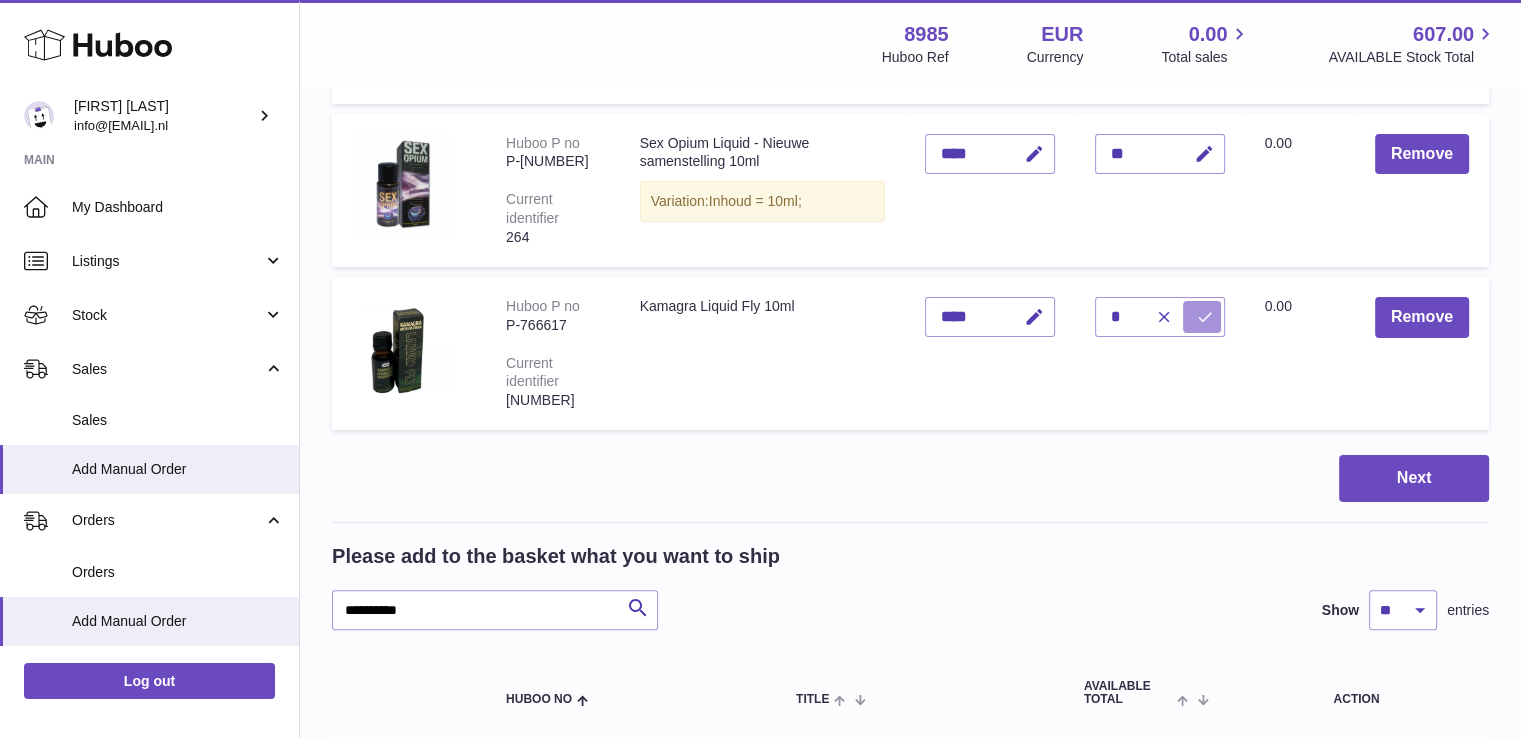 click at bounding box center (1205, 317) 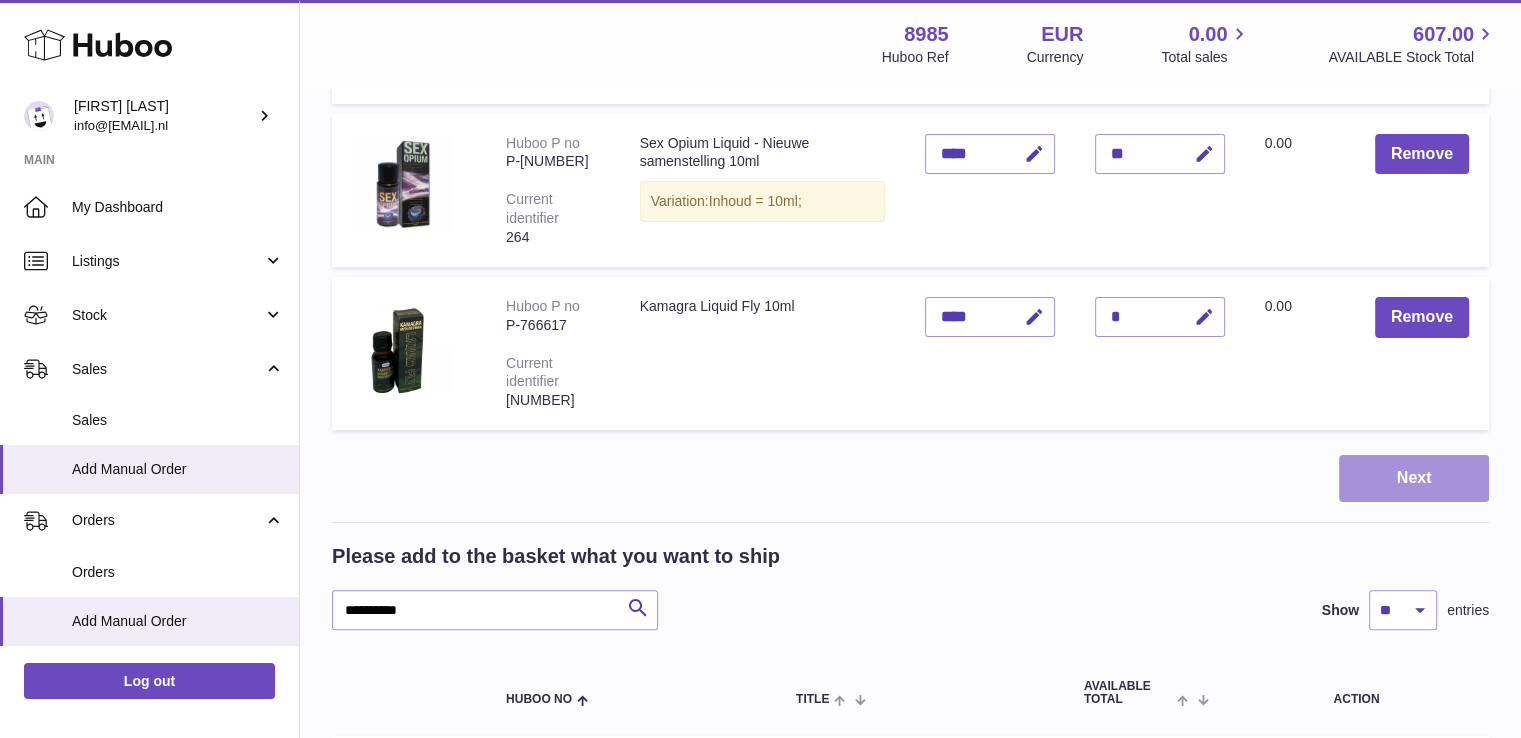 click on "Next" at bounding box center [1414, 478] 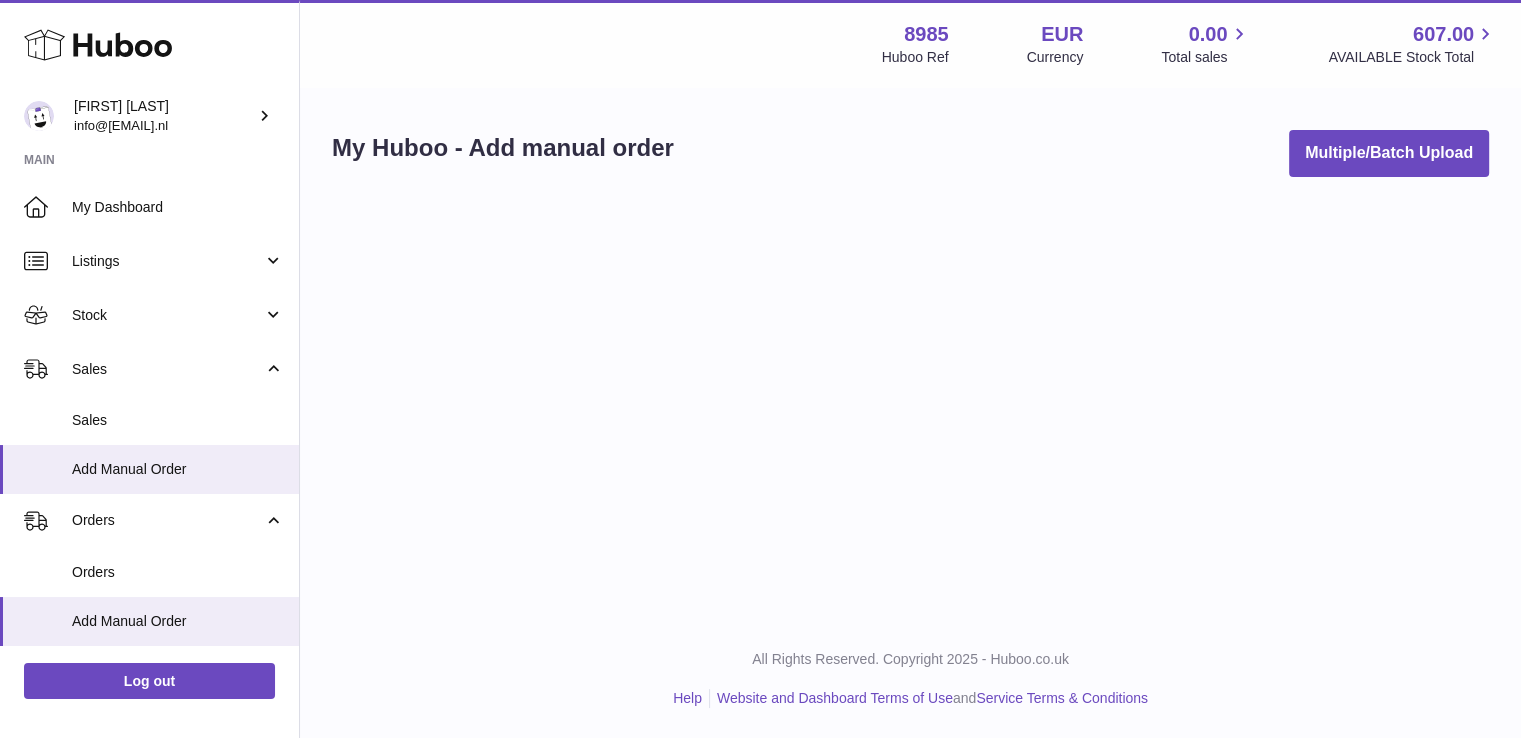 scroll, scrollTop: 0, scrollLeft: 0, axis: both 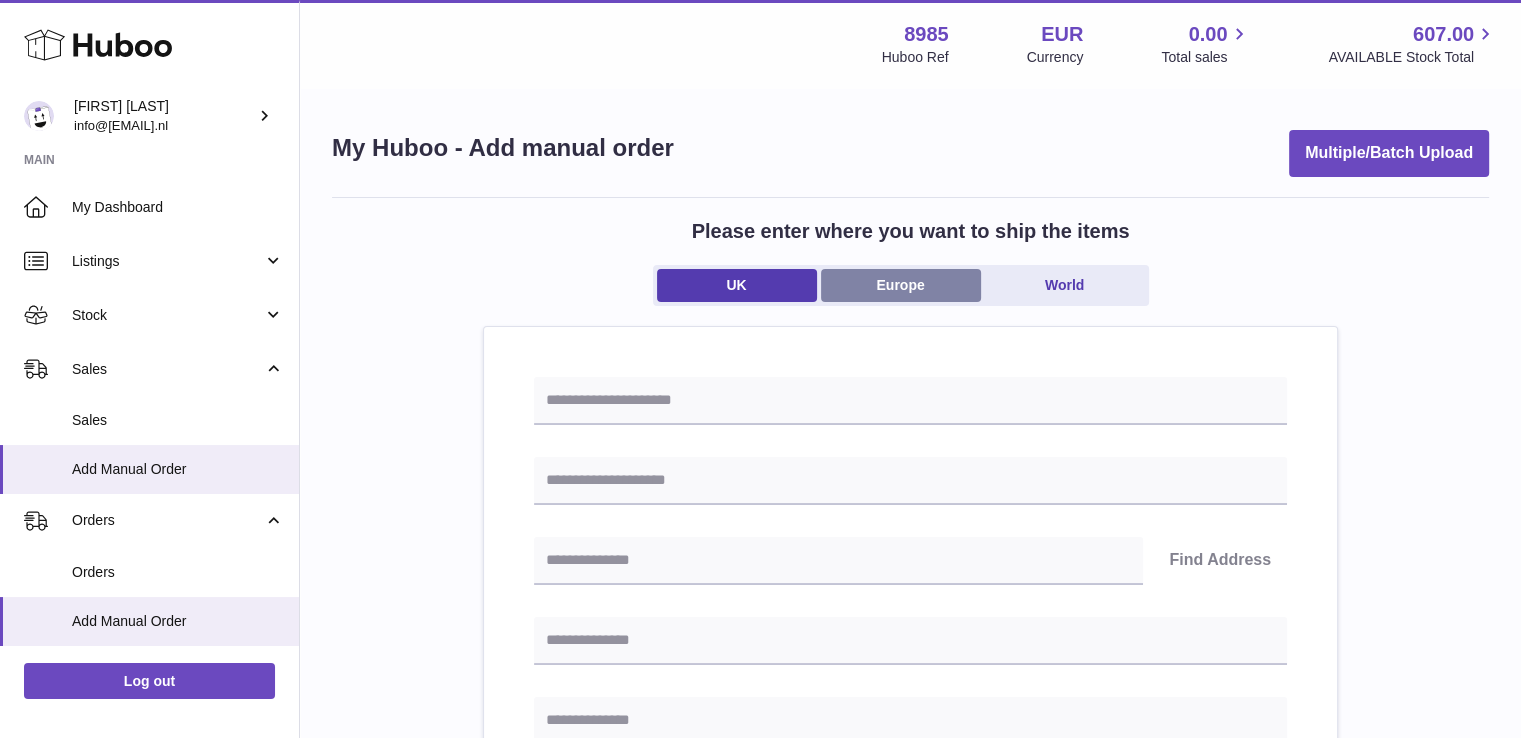 click on "Europe" at bounding box center (901, 285) 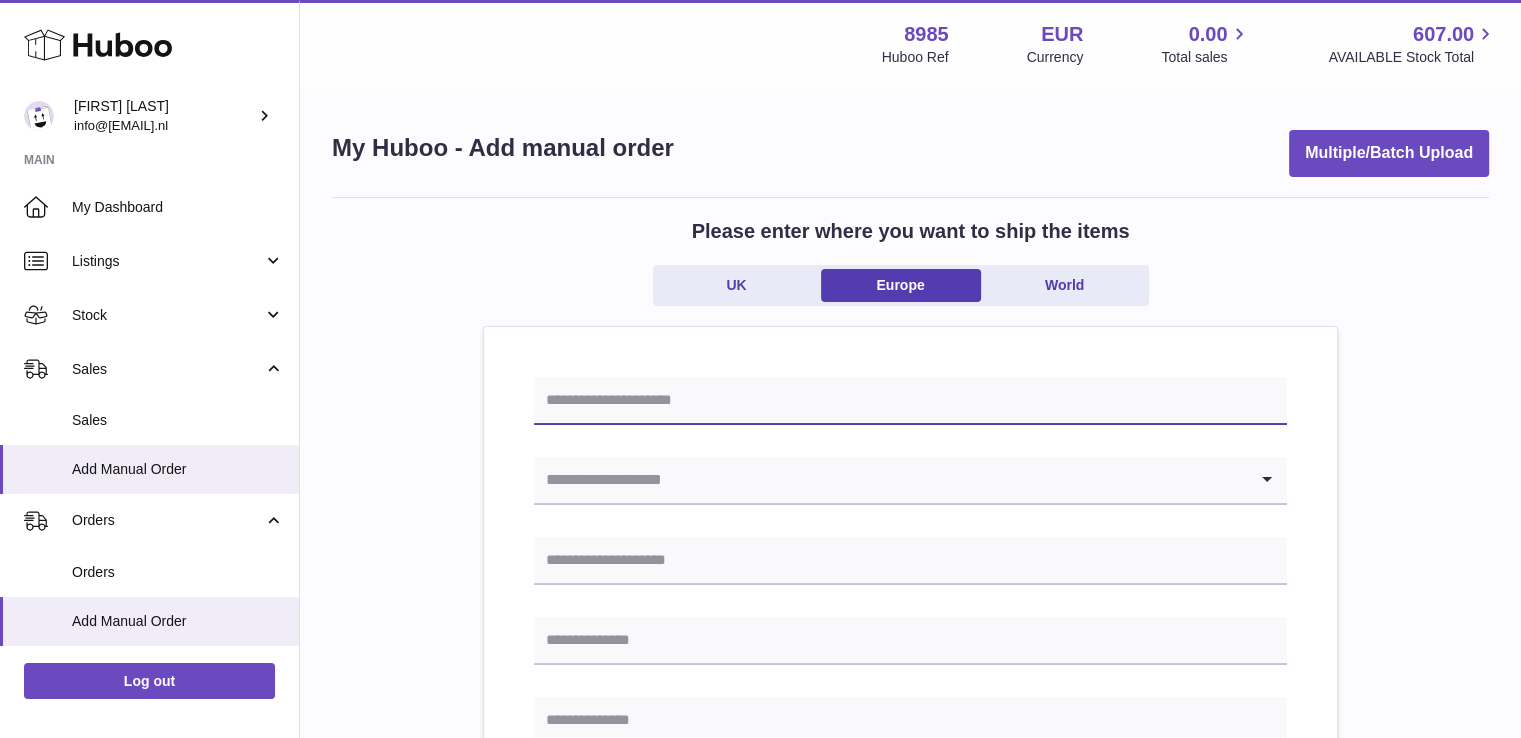 click at bounding box center [910, 401] 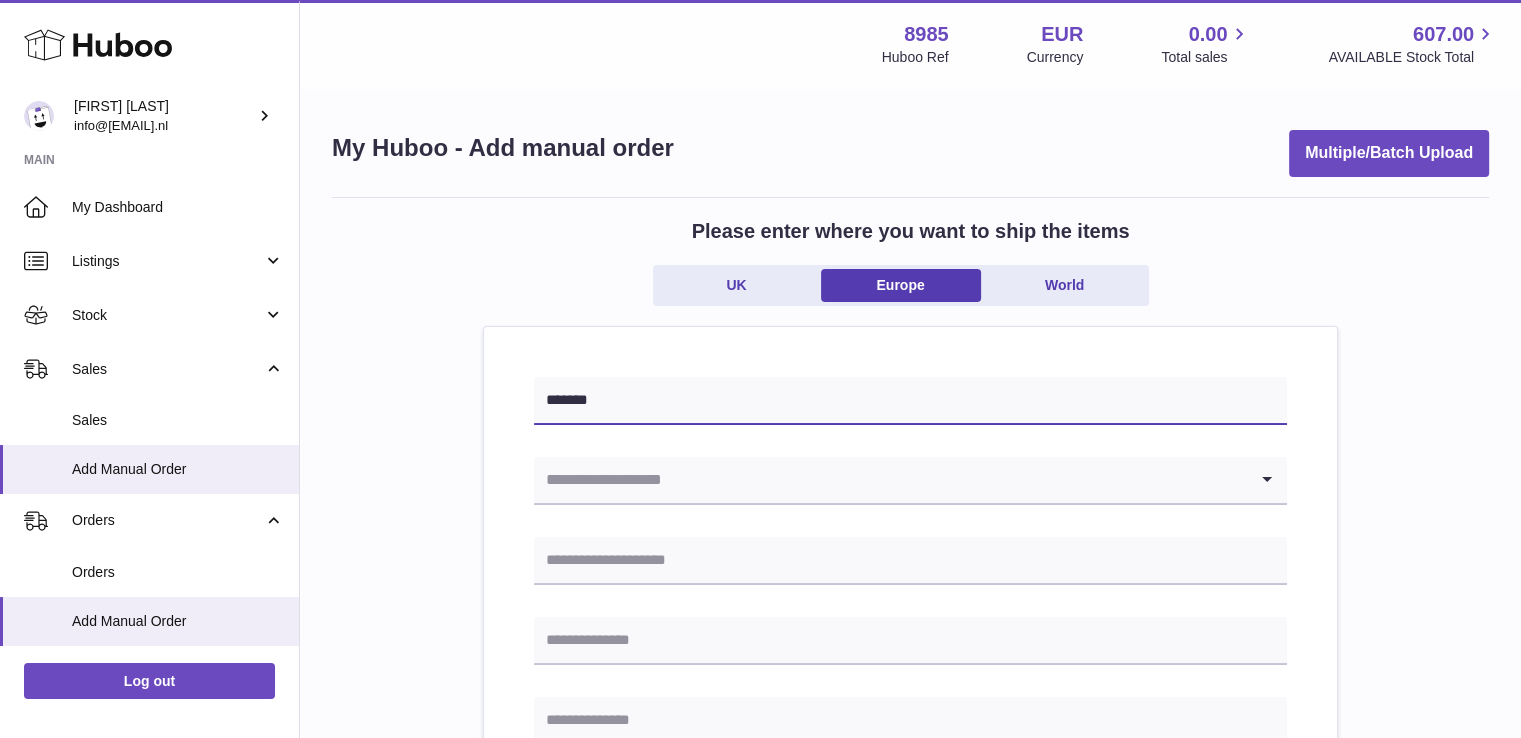 type on "*******" 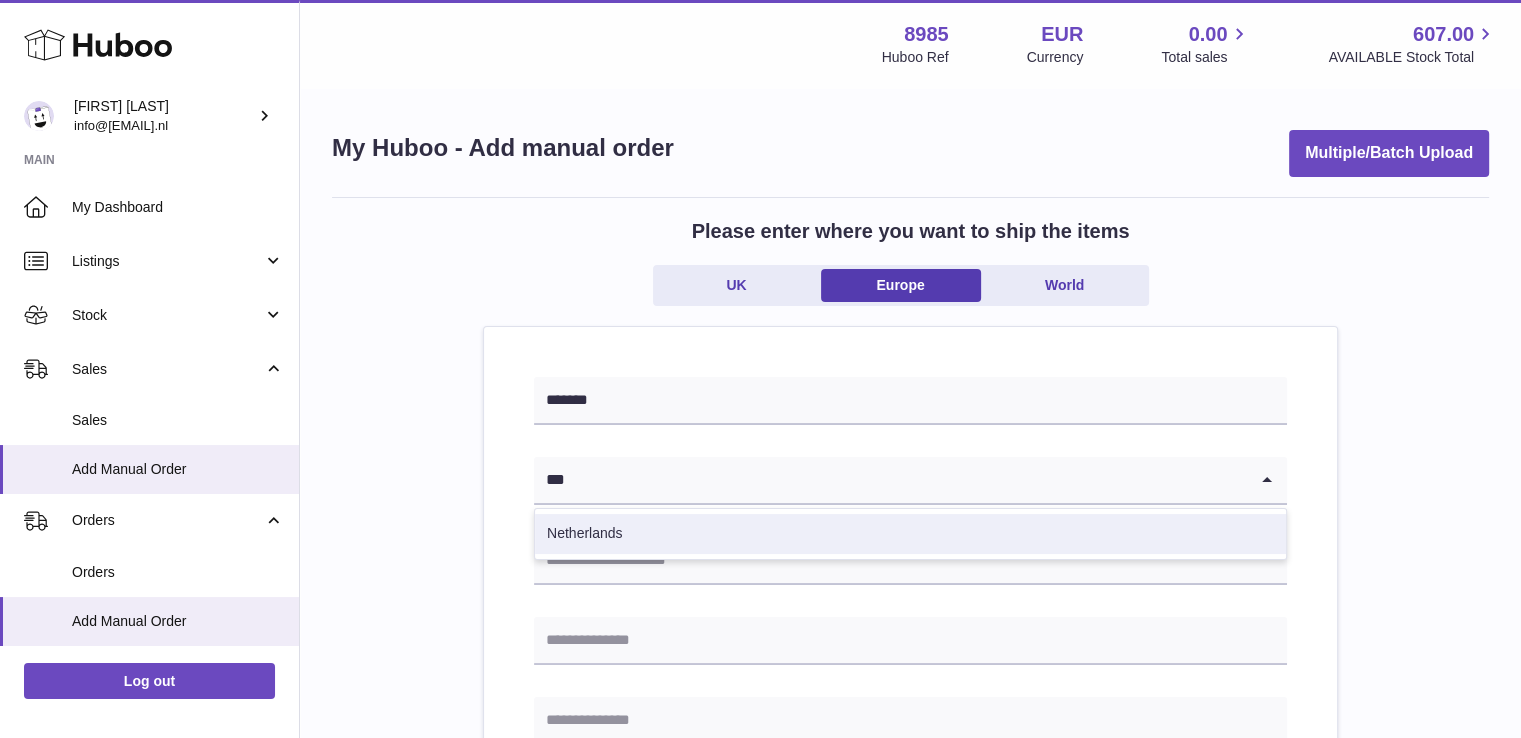 click on "Netherlands" at bounding box center [910, 534] 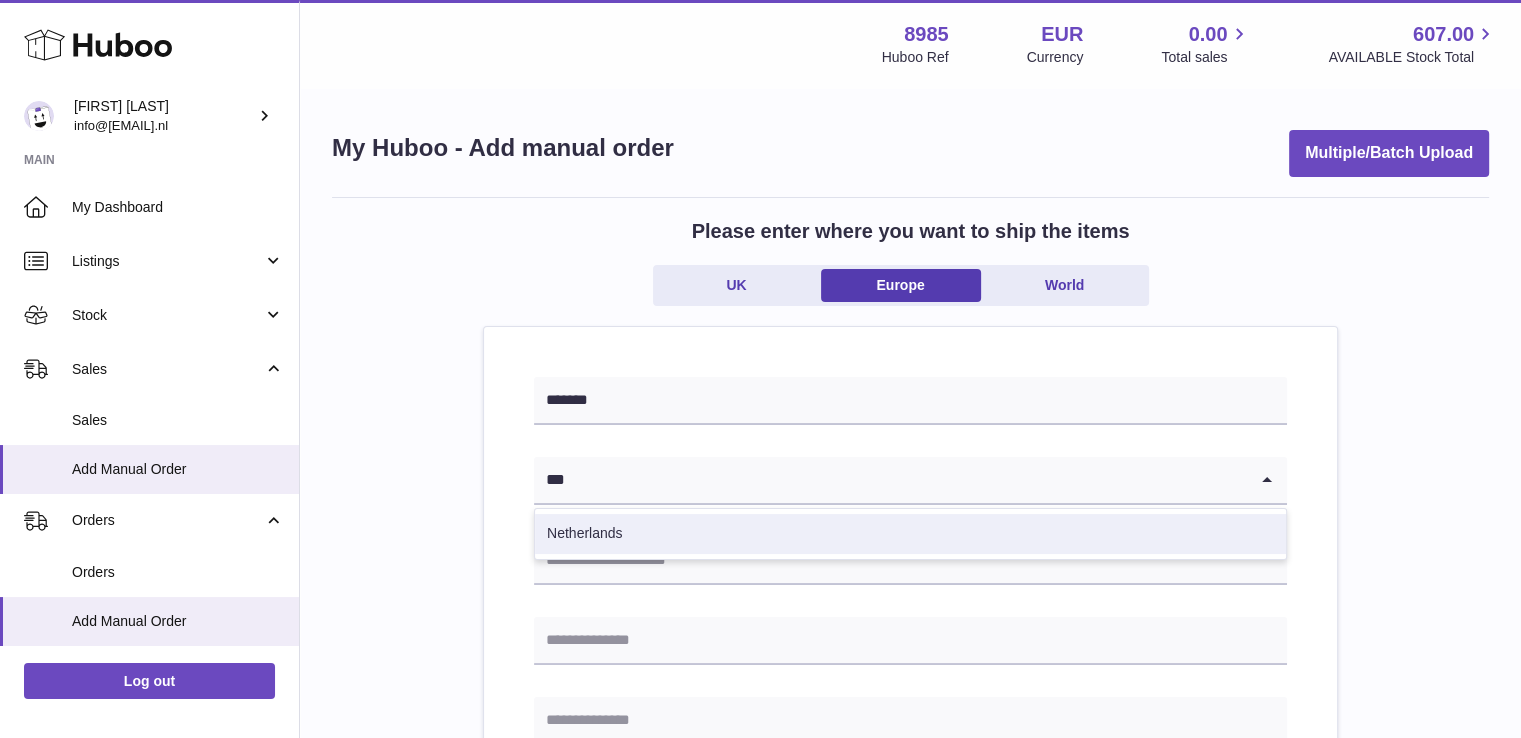 type on "***" 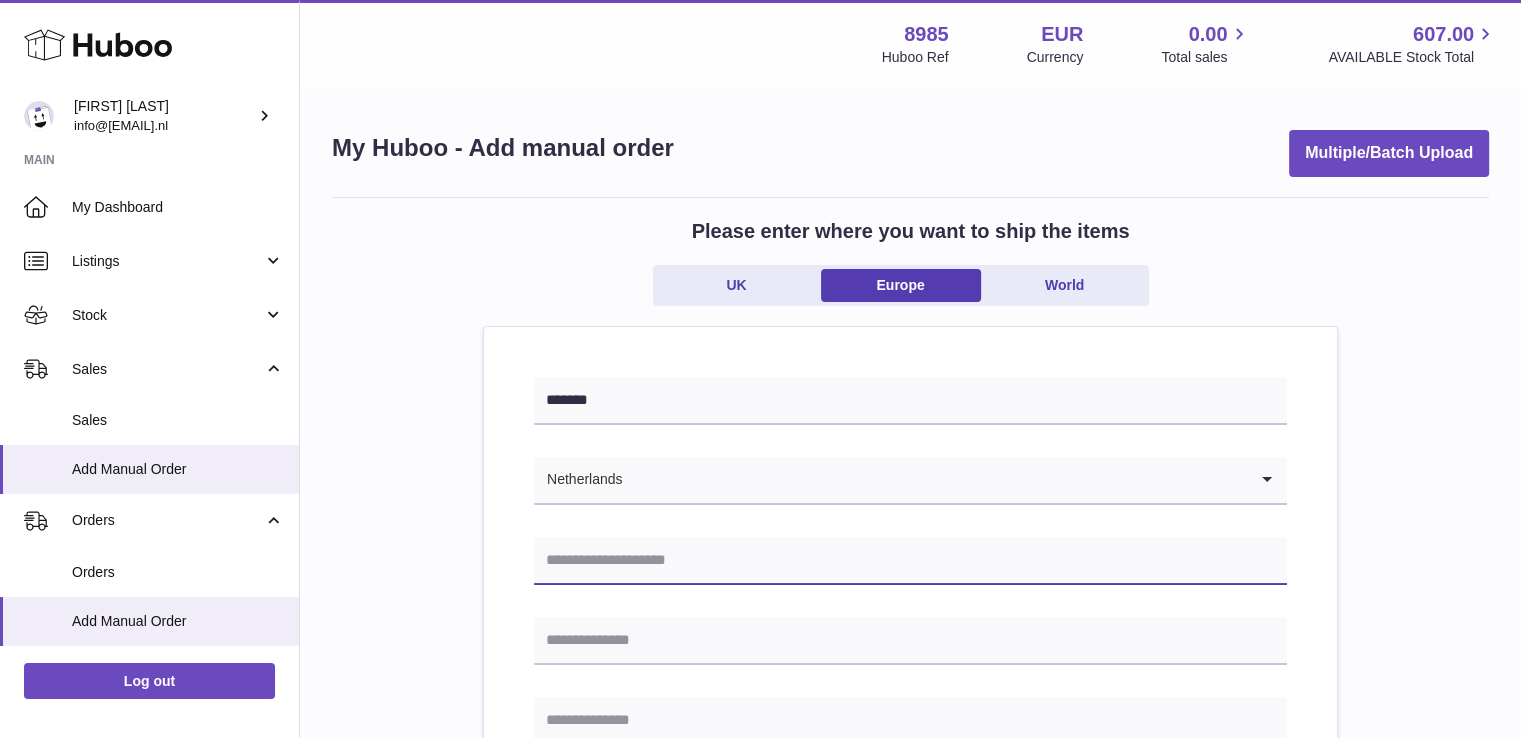 click at bounding box center (910, 561) 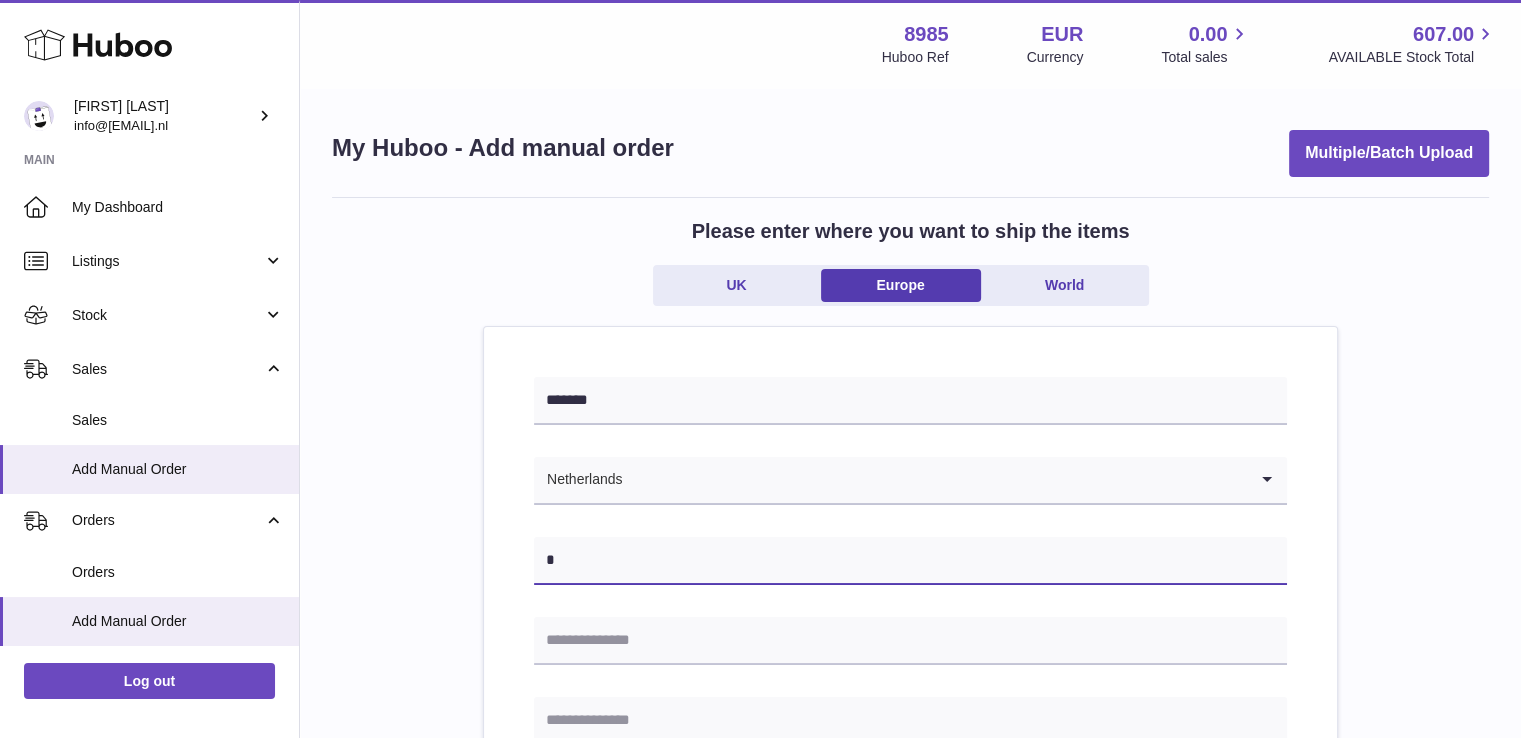 click on "*" at bounding box center (910, 561) 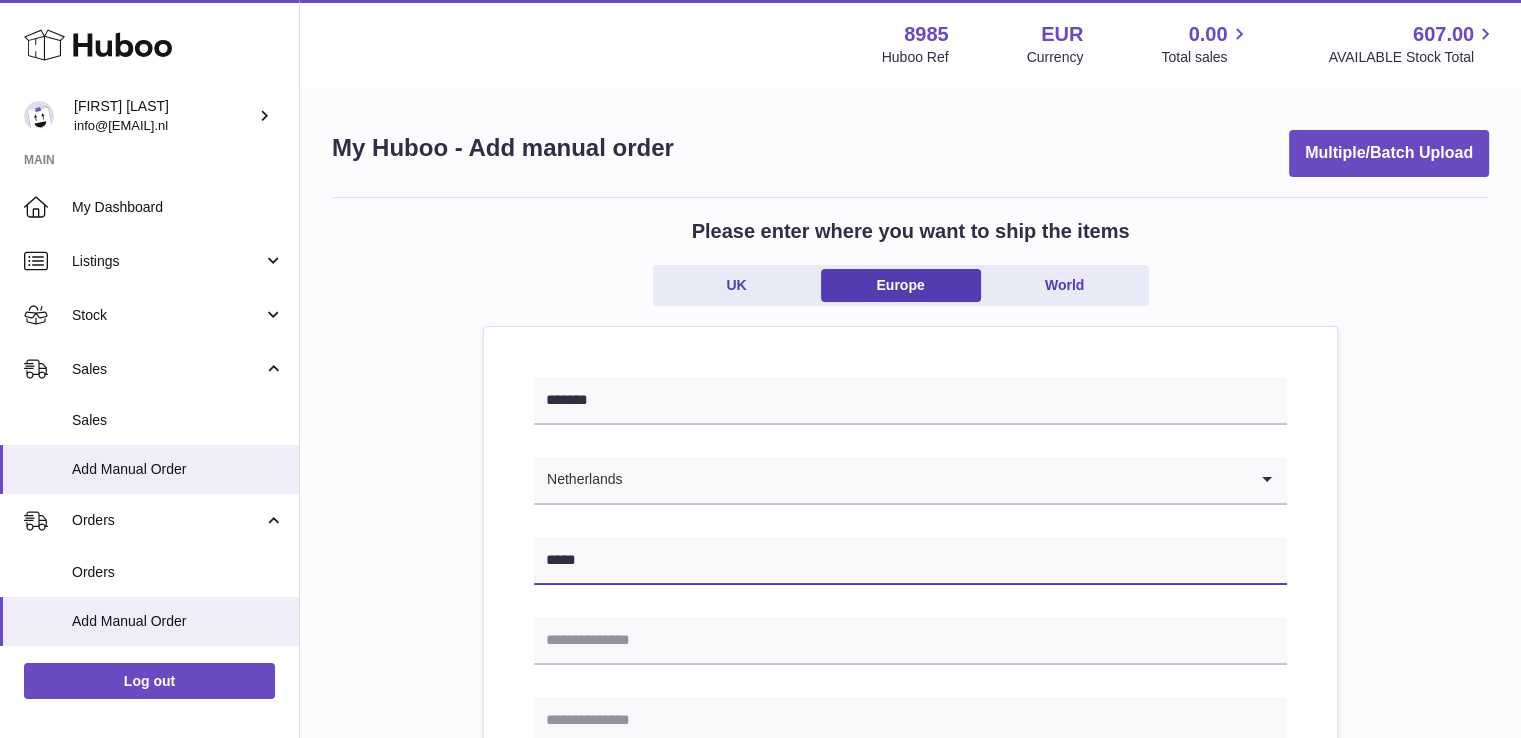 type on "**********" 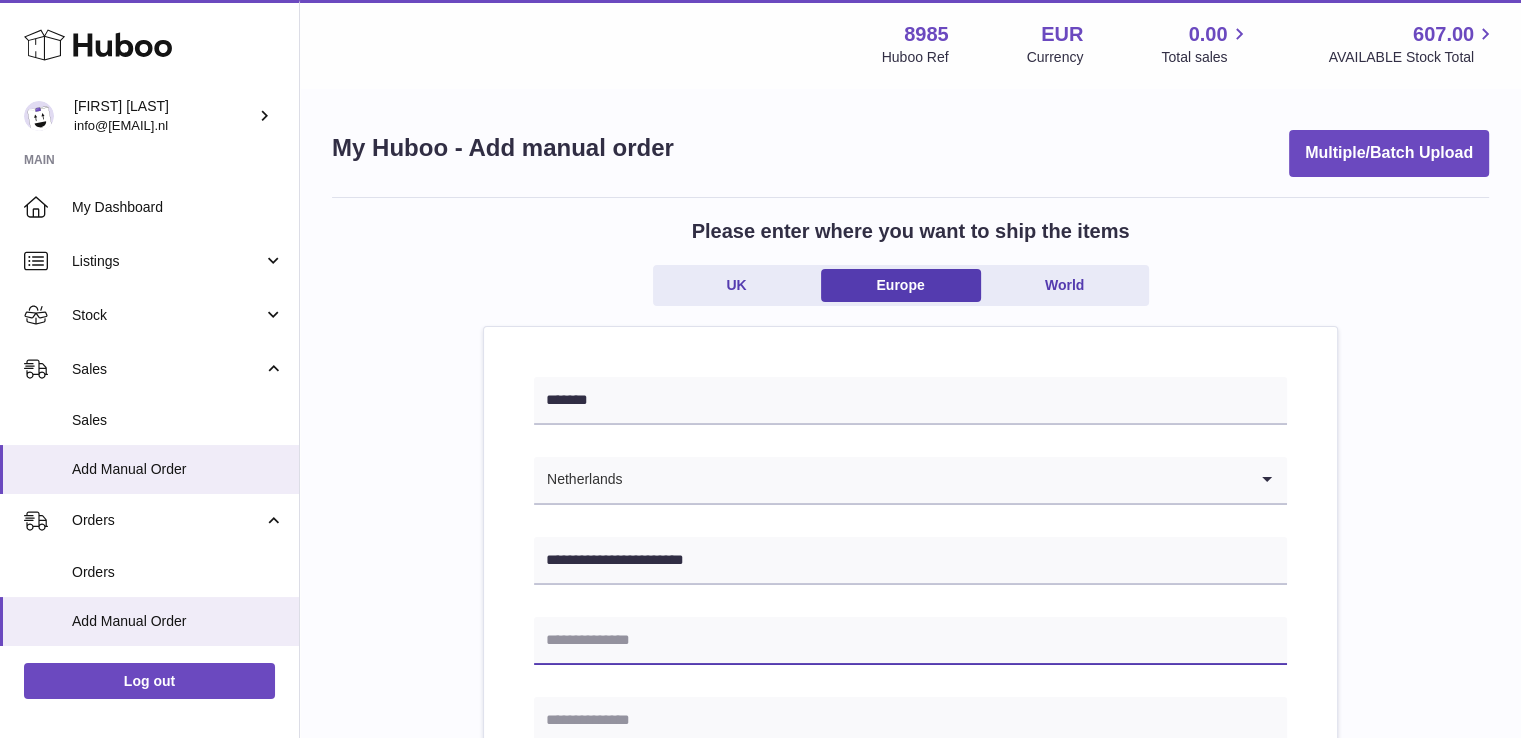 click at bounding box center [910, 641] 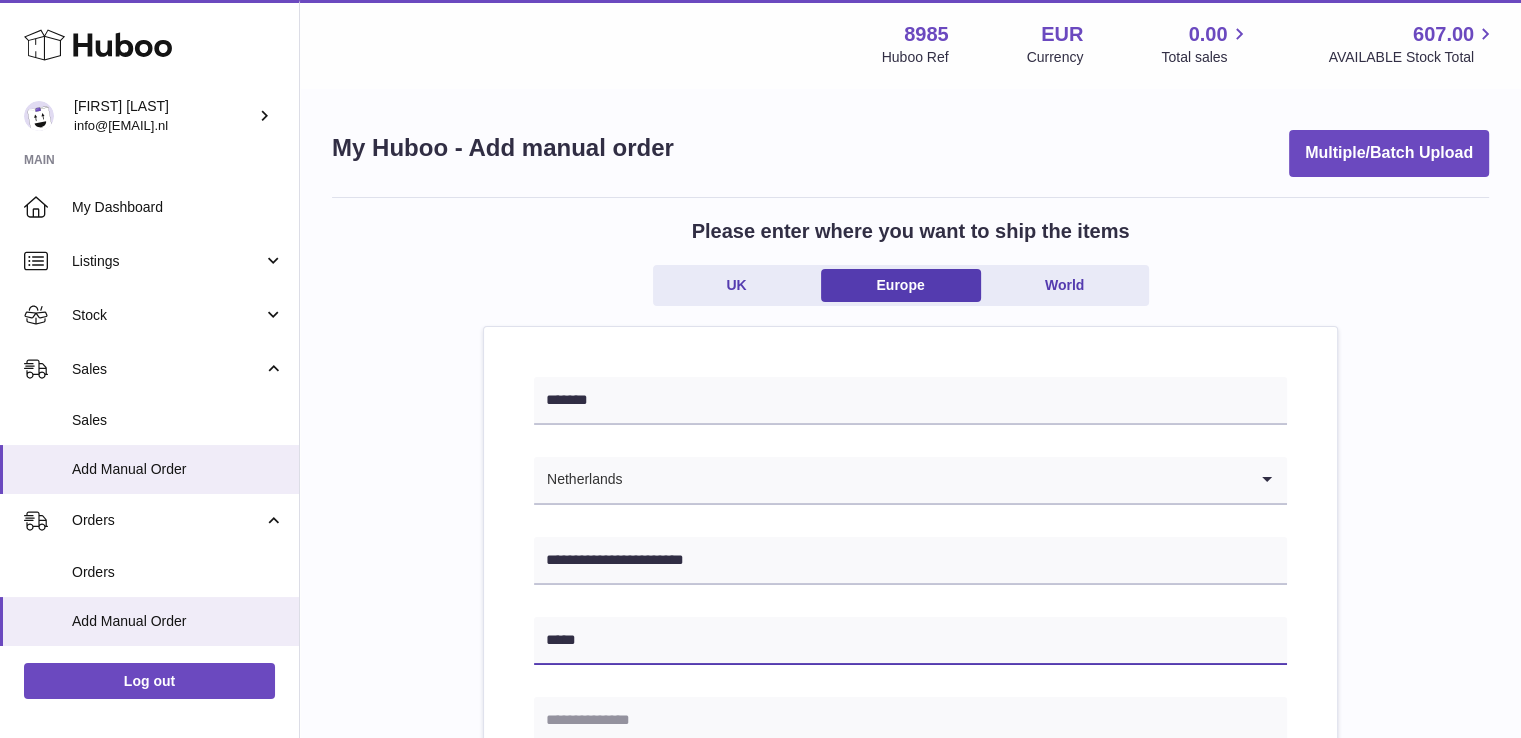 type on "**********" 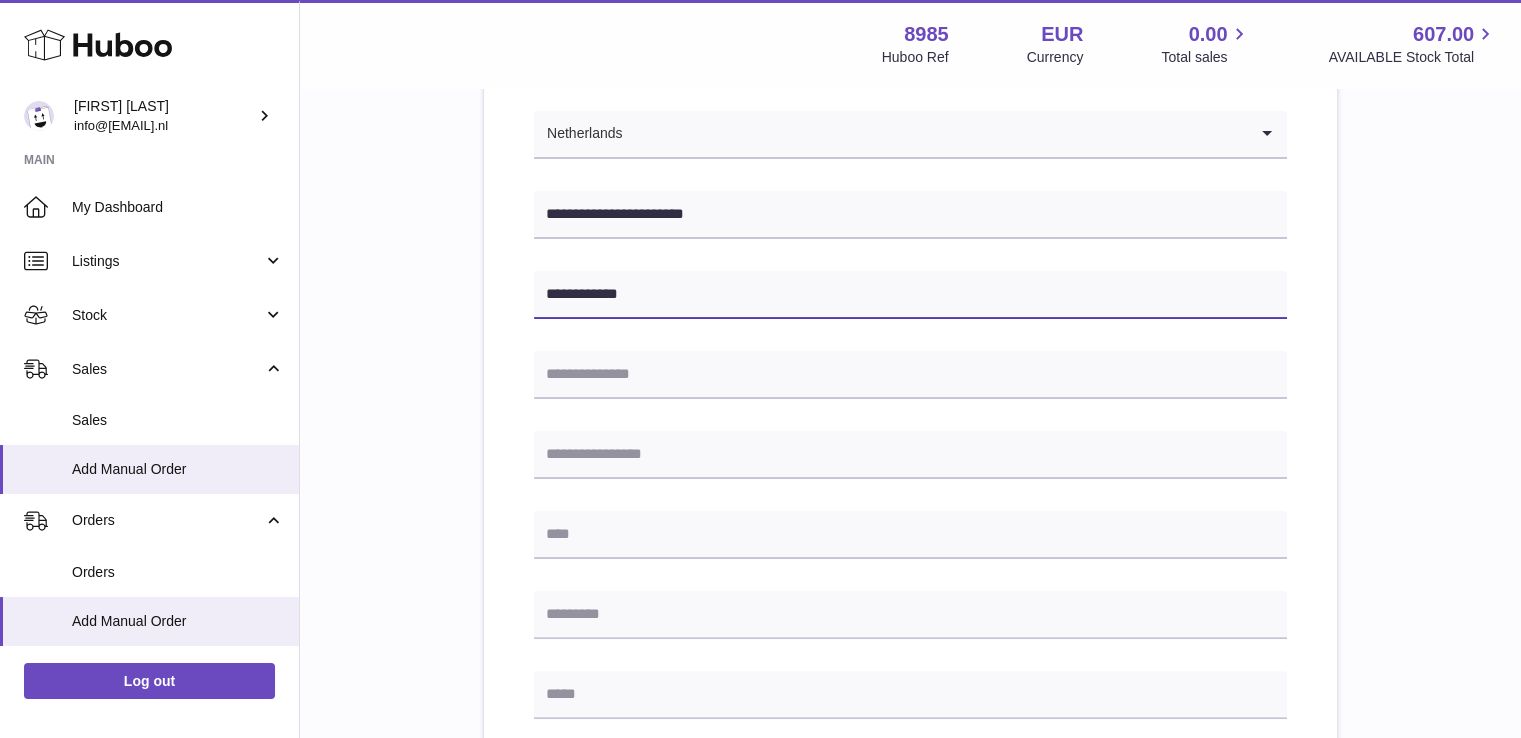 scroll, scrollTop: 386, scrollLeft: 0, axis: vertical 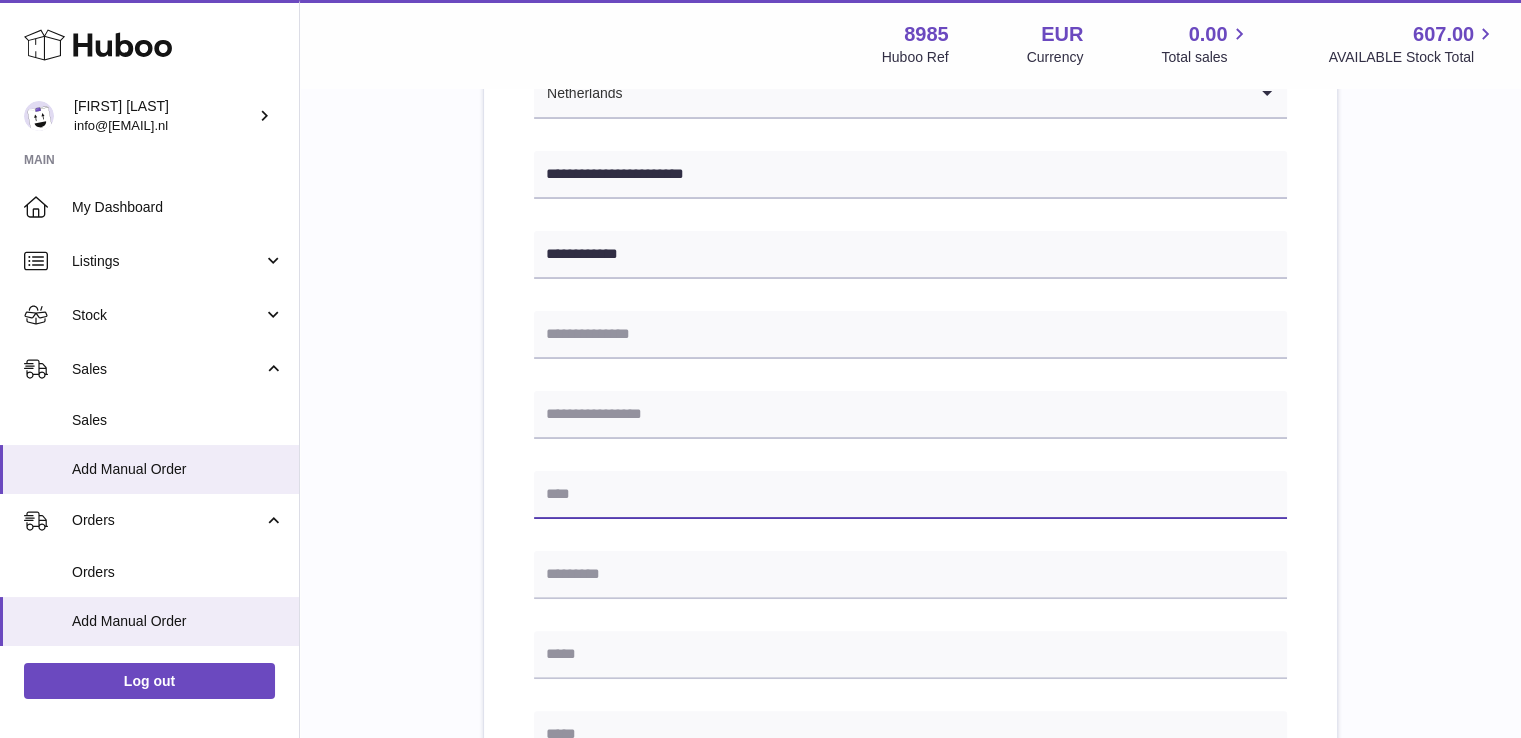 click at bounding box center (910, 495) 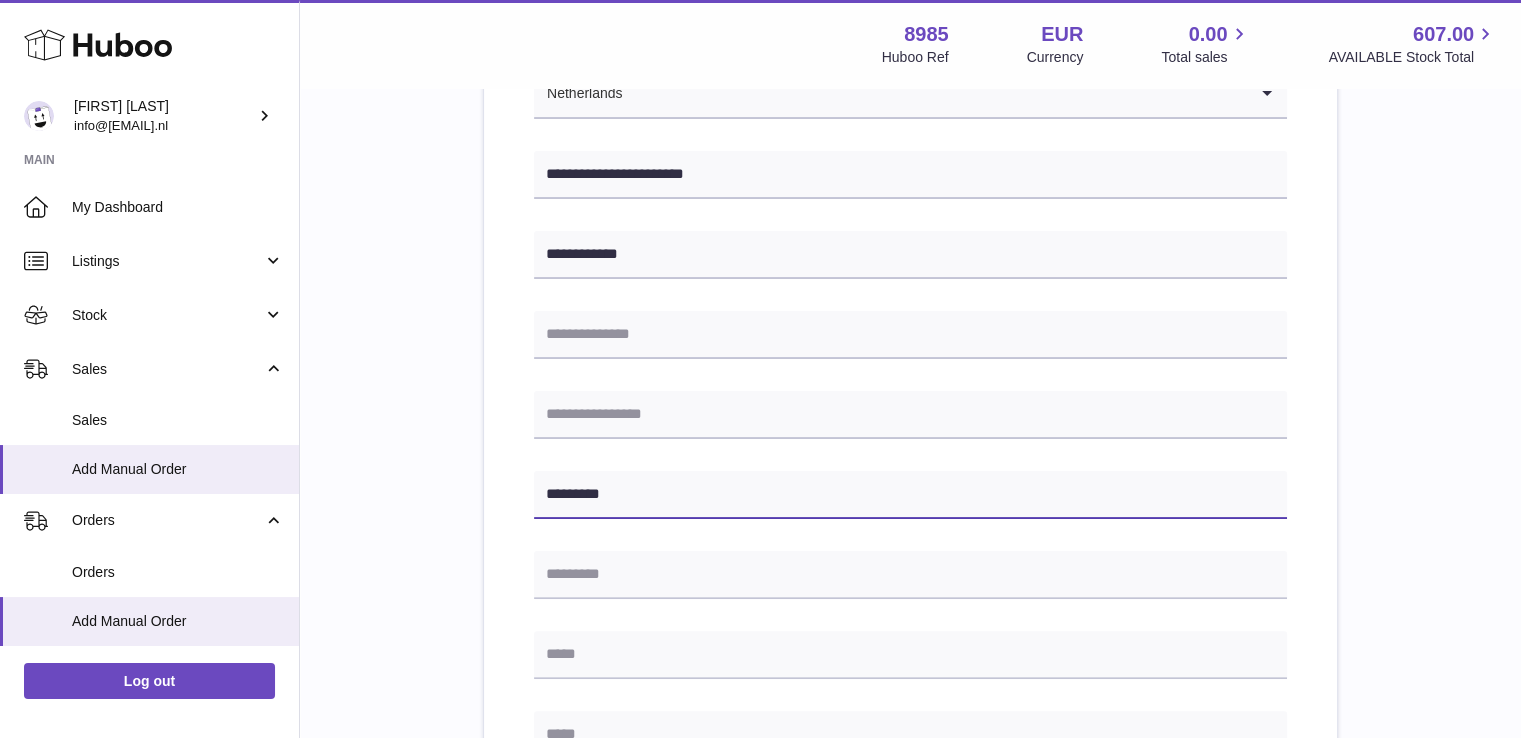 type on "*********" 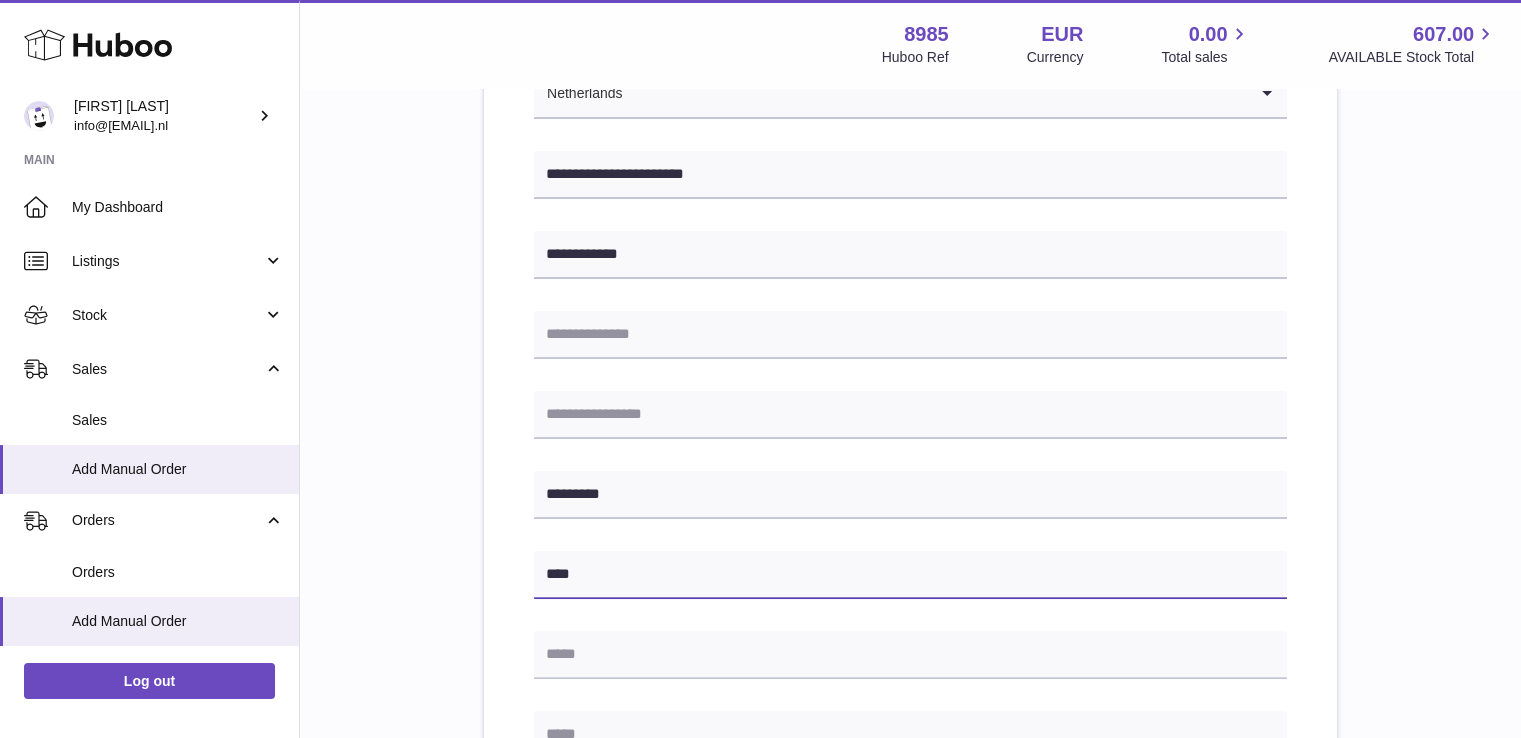 type on "*******" 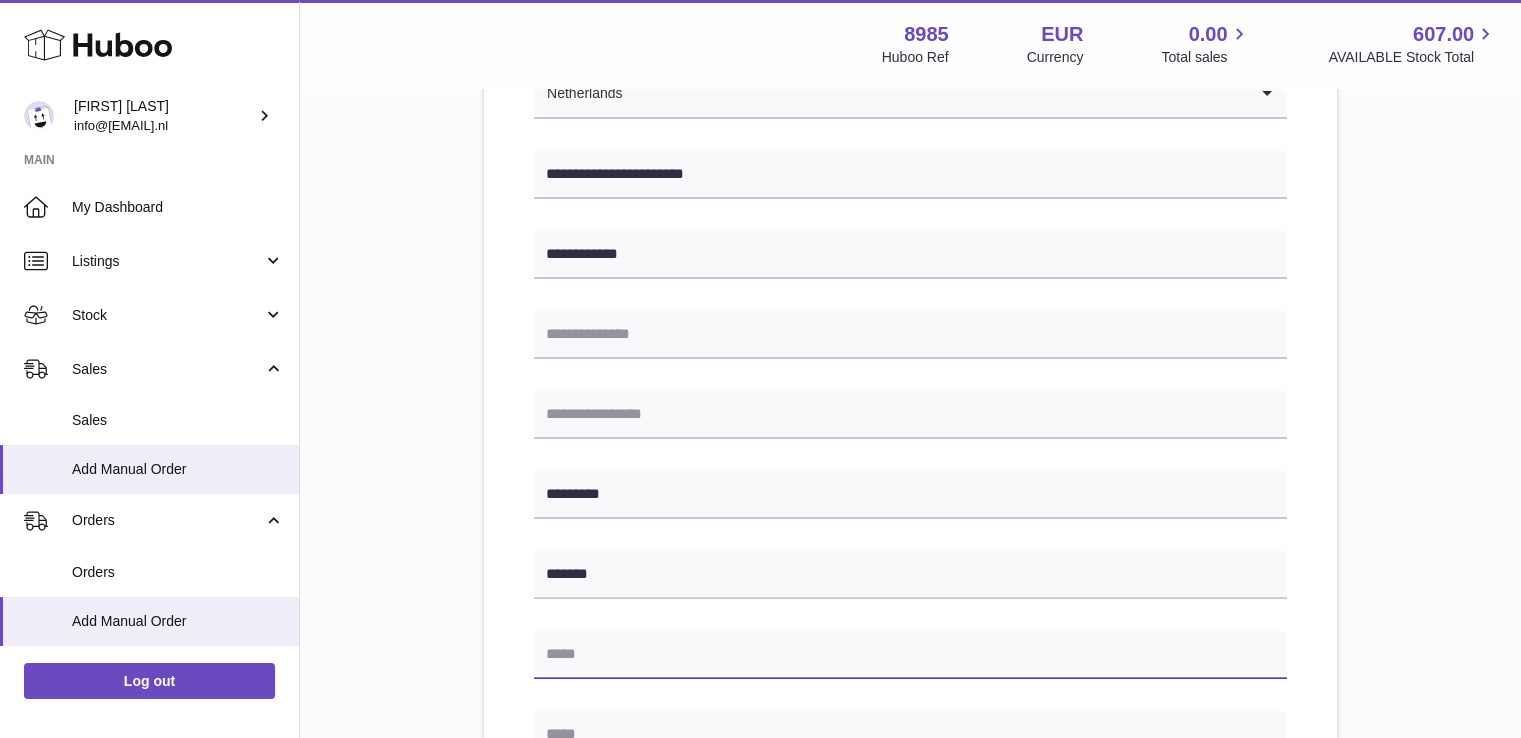 click at bounding box center (910, 655) 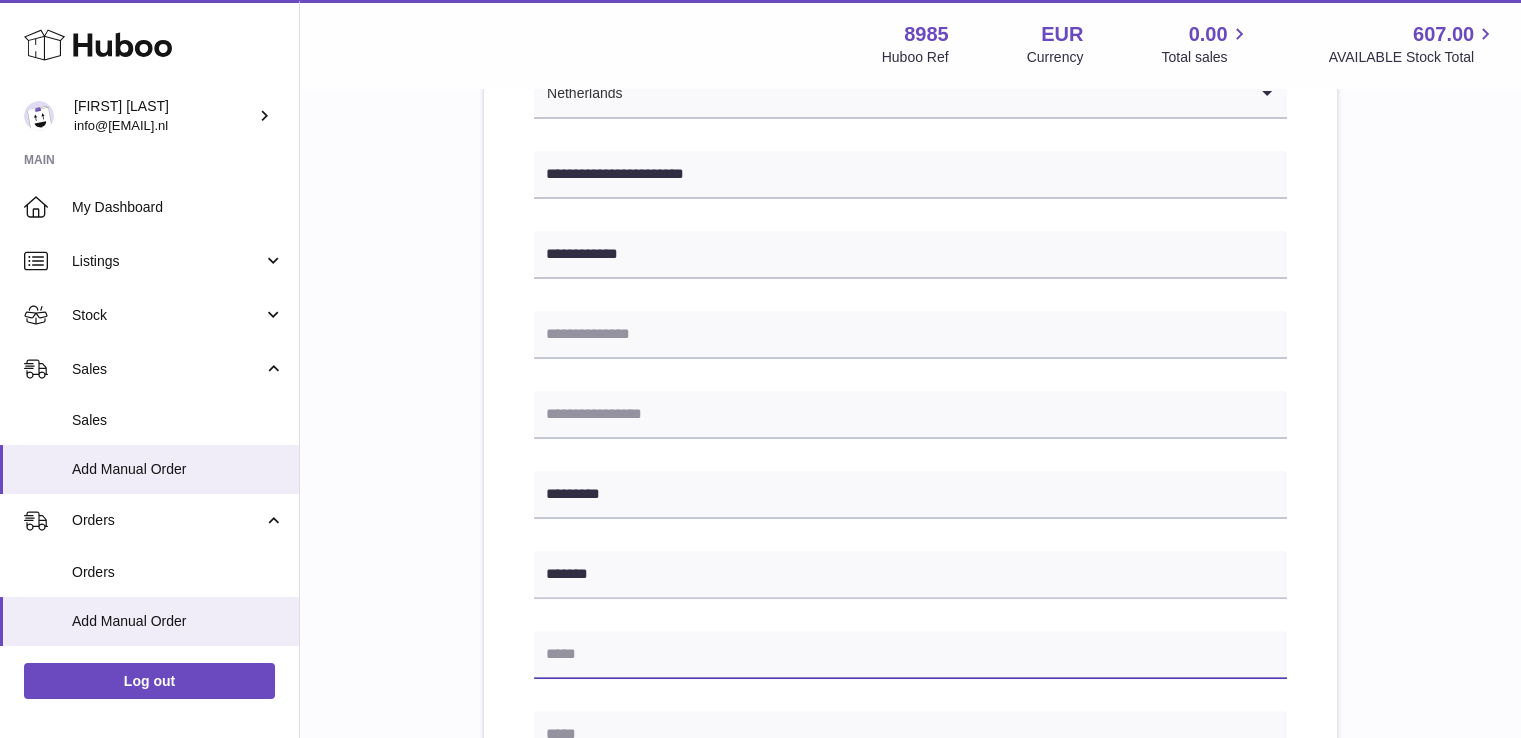 type on "**********" 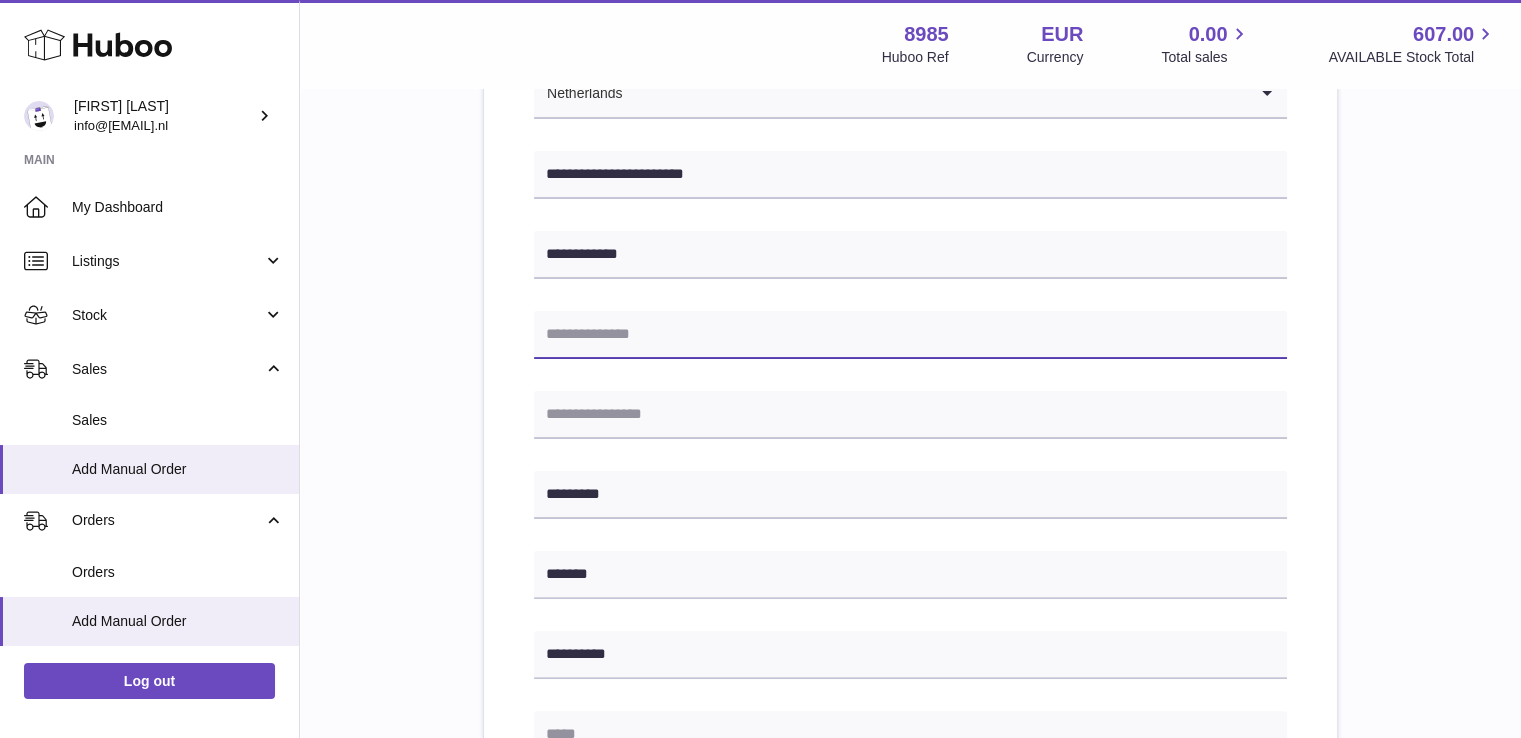 type on "**********" 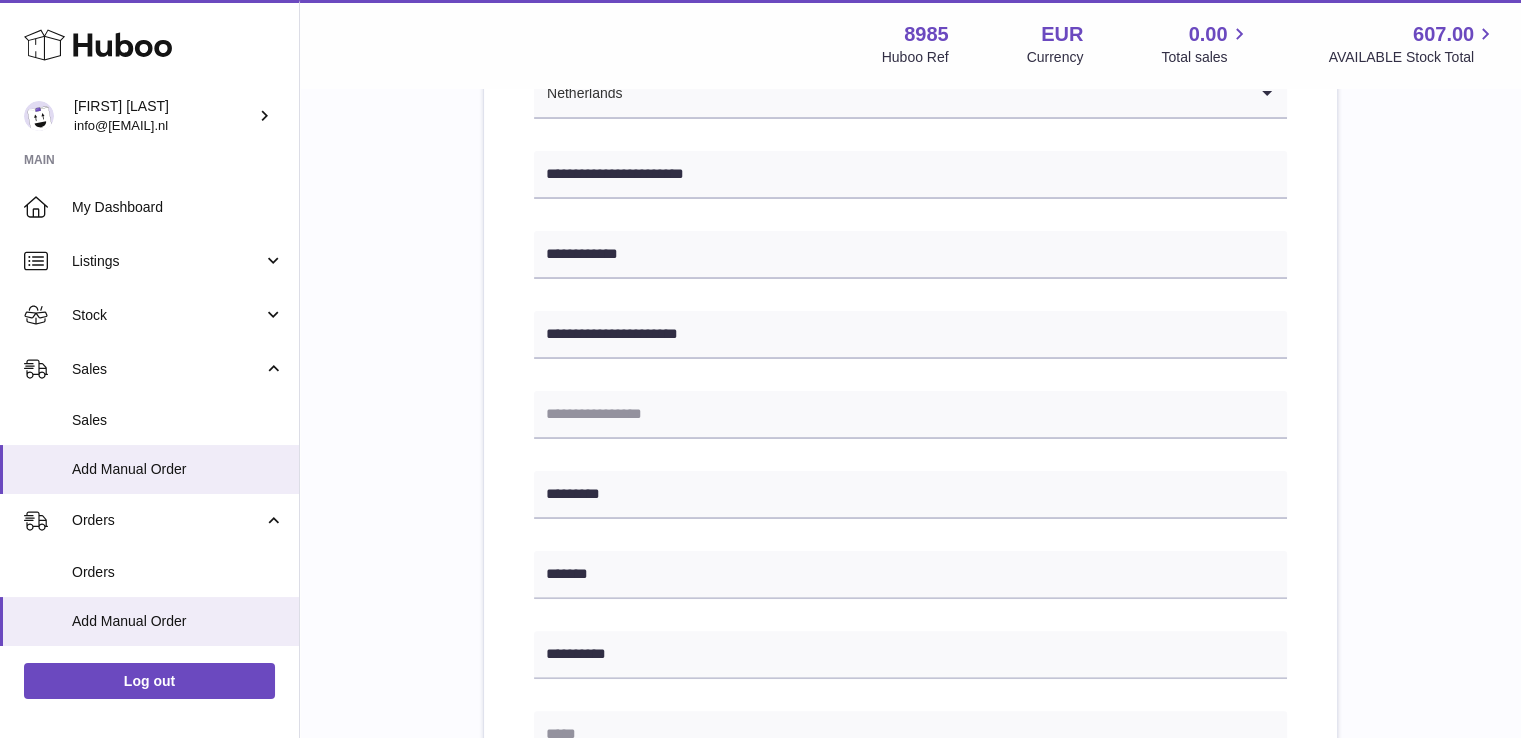 type on "**********" 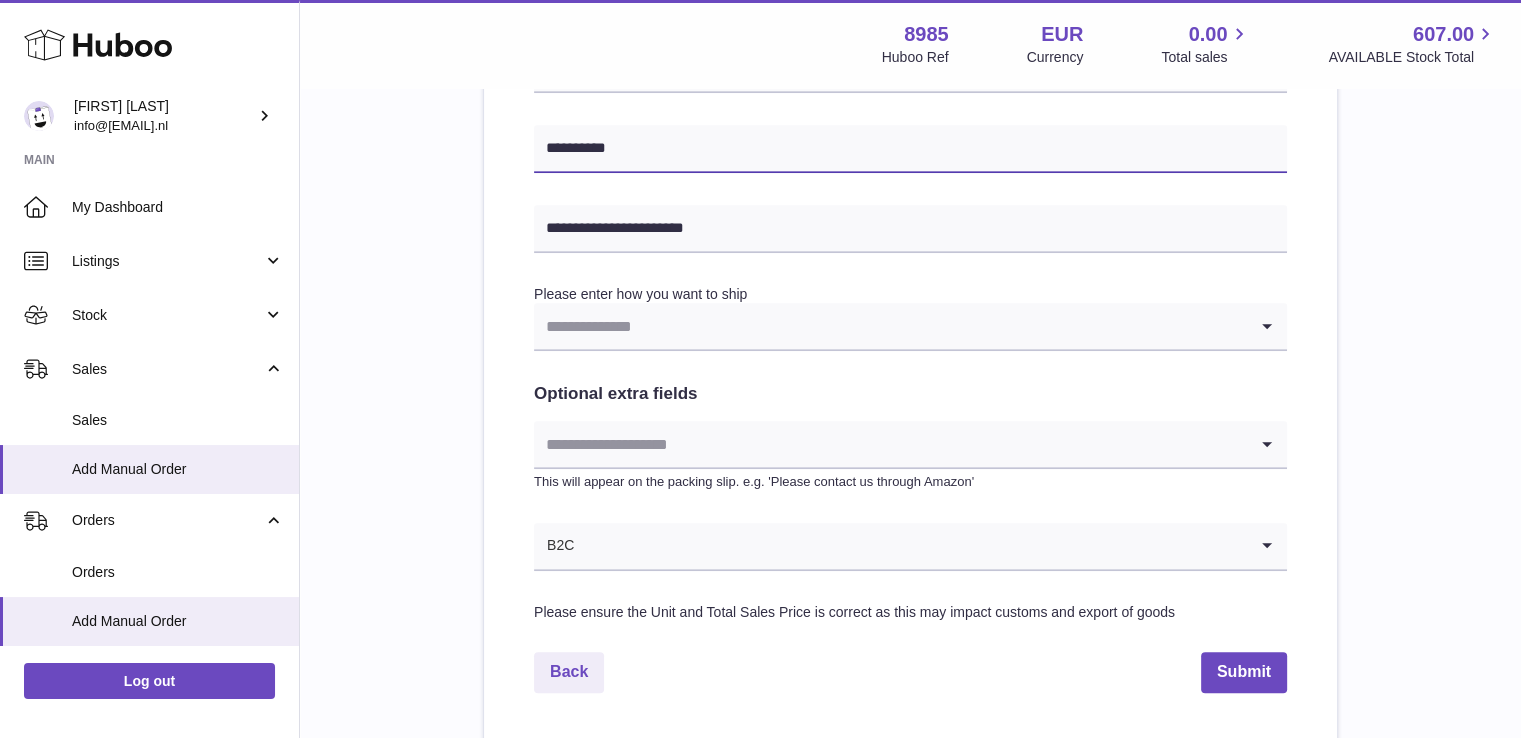 scroll, scrollTop: 945, scrollLeft: 0, axis: vertical 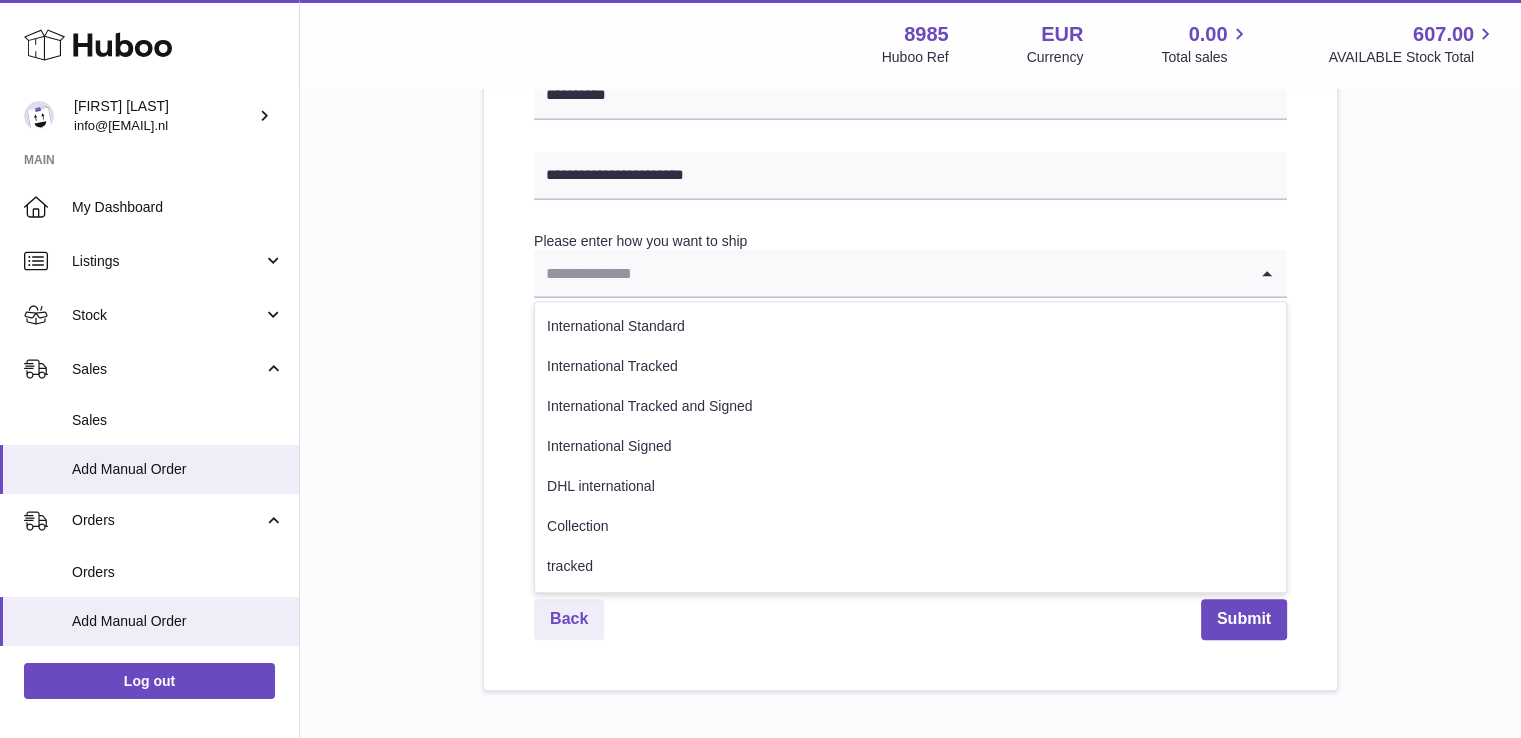 click 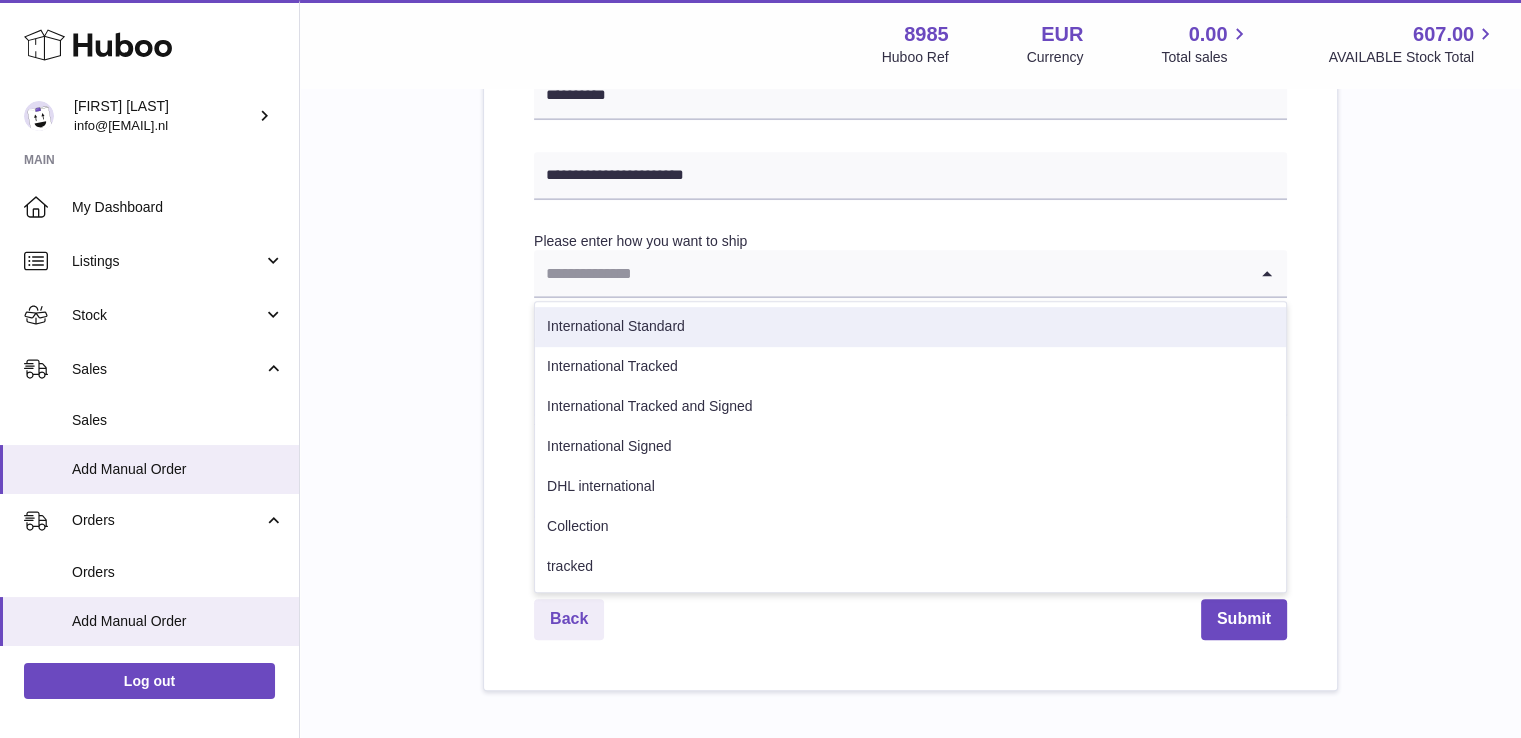 click on "International Standard" at bounding box center (910, 327) 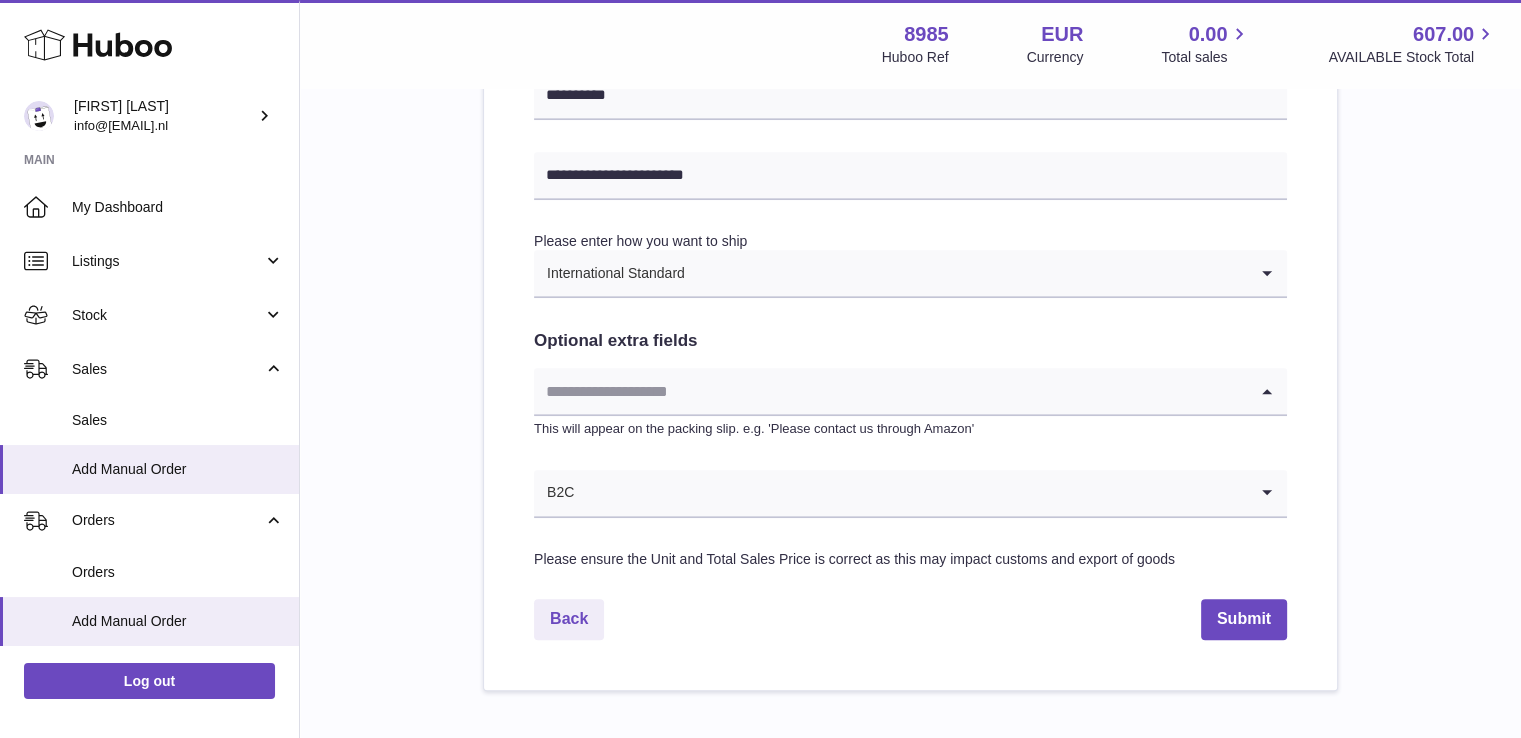 click 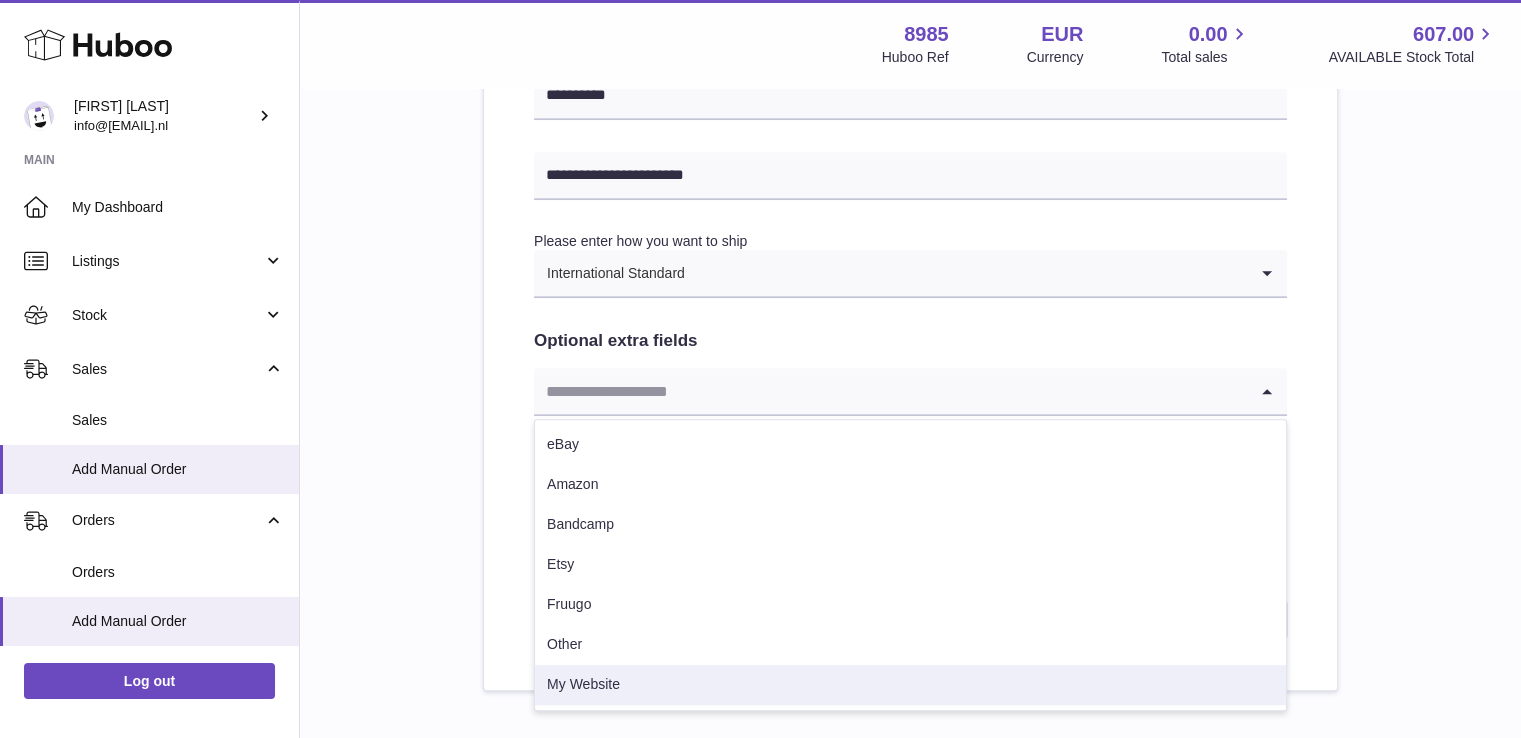 click on "My Website" at bounding box center (910, 685) 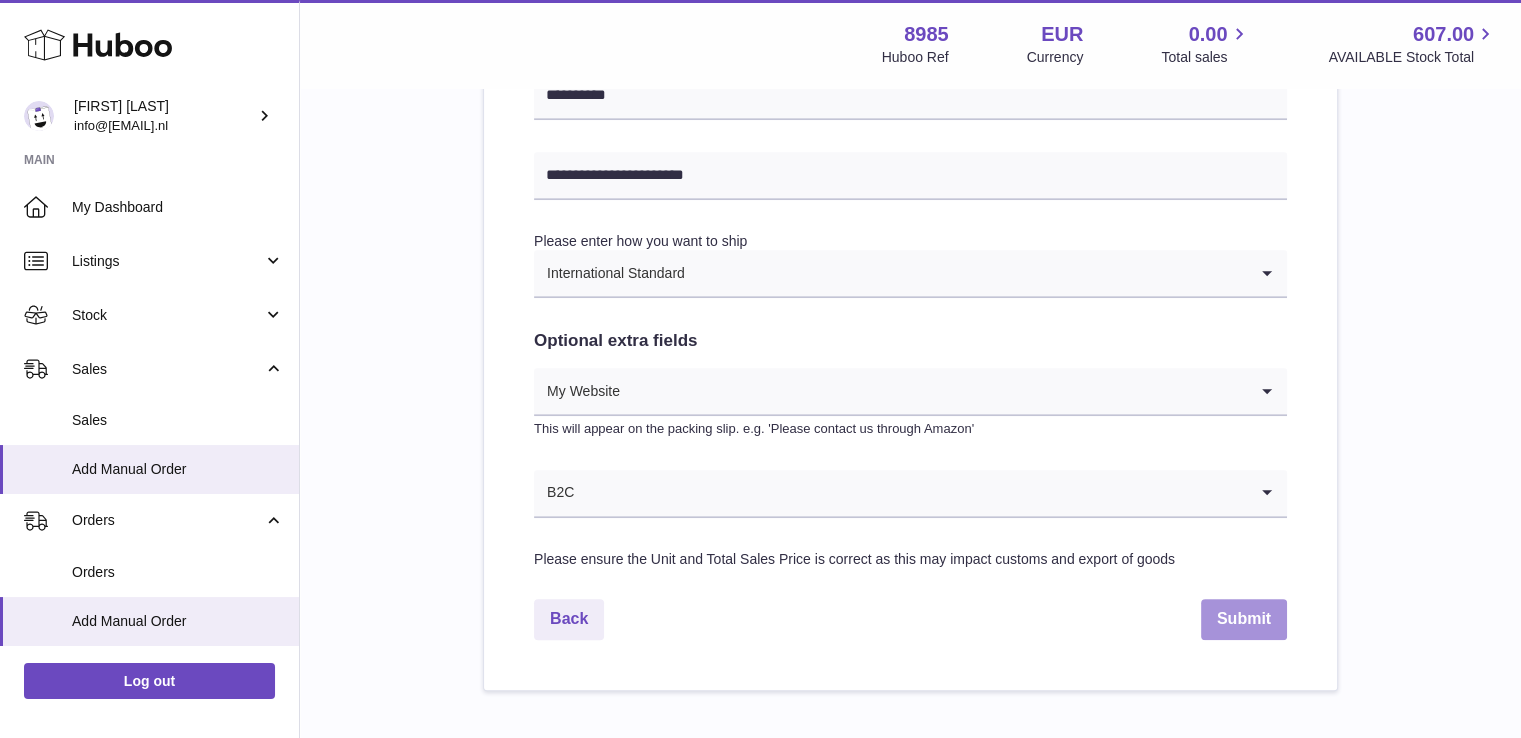 click on "Submit" at bounding box center [1244, 619] 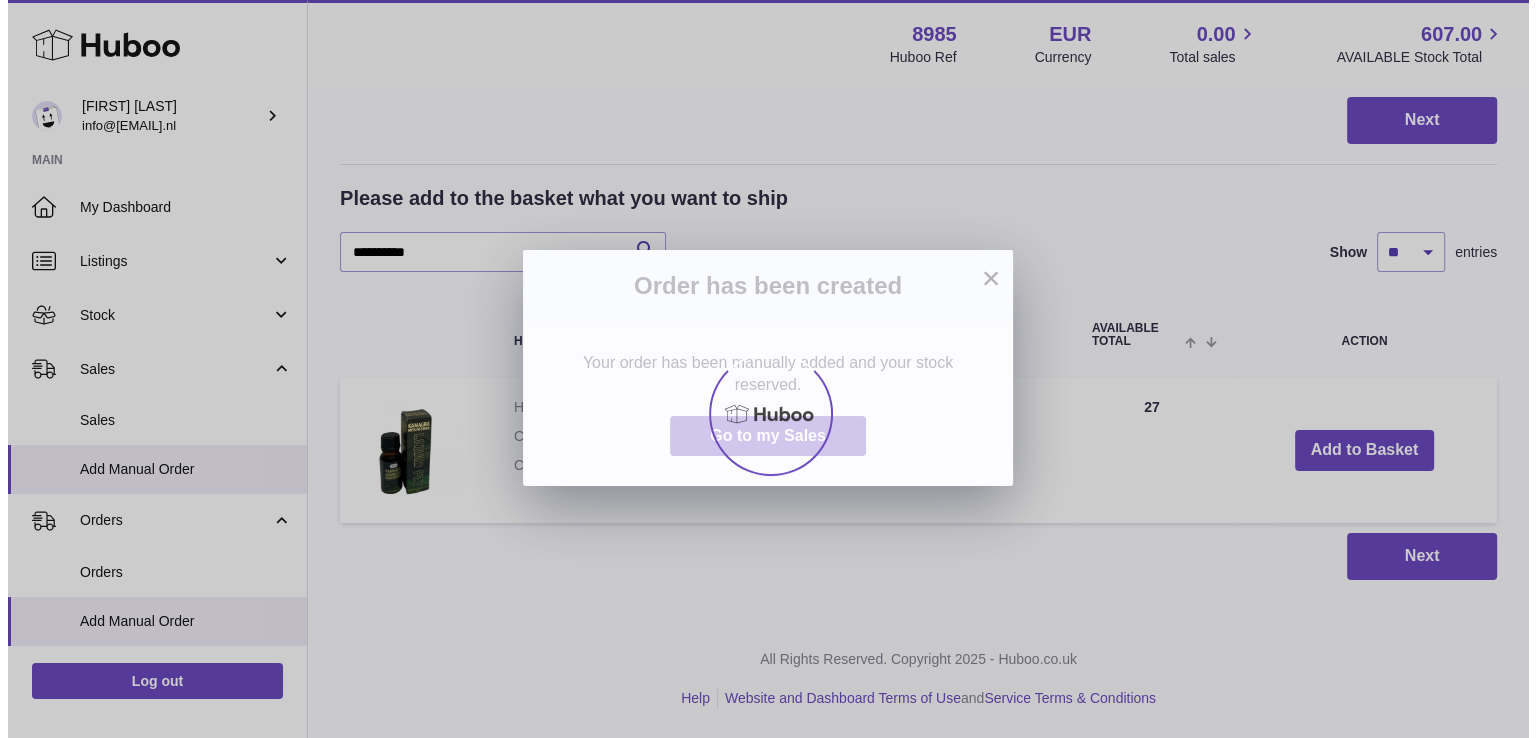 scroll, scrollTop: 0, scrollLeft: 0, axis: both 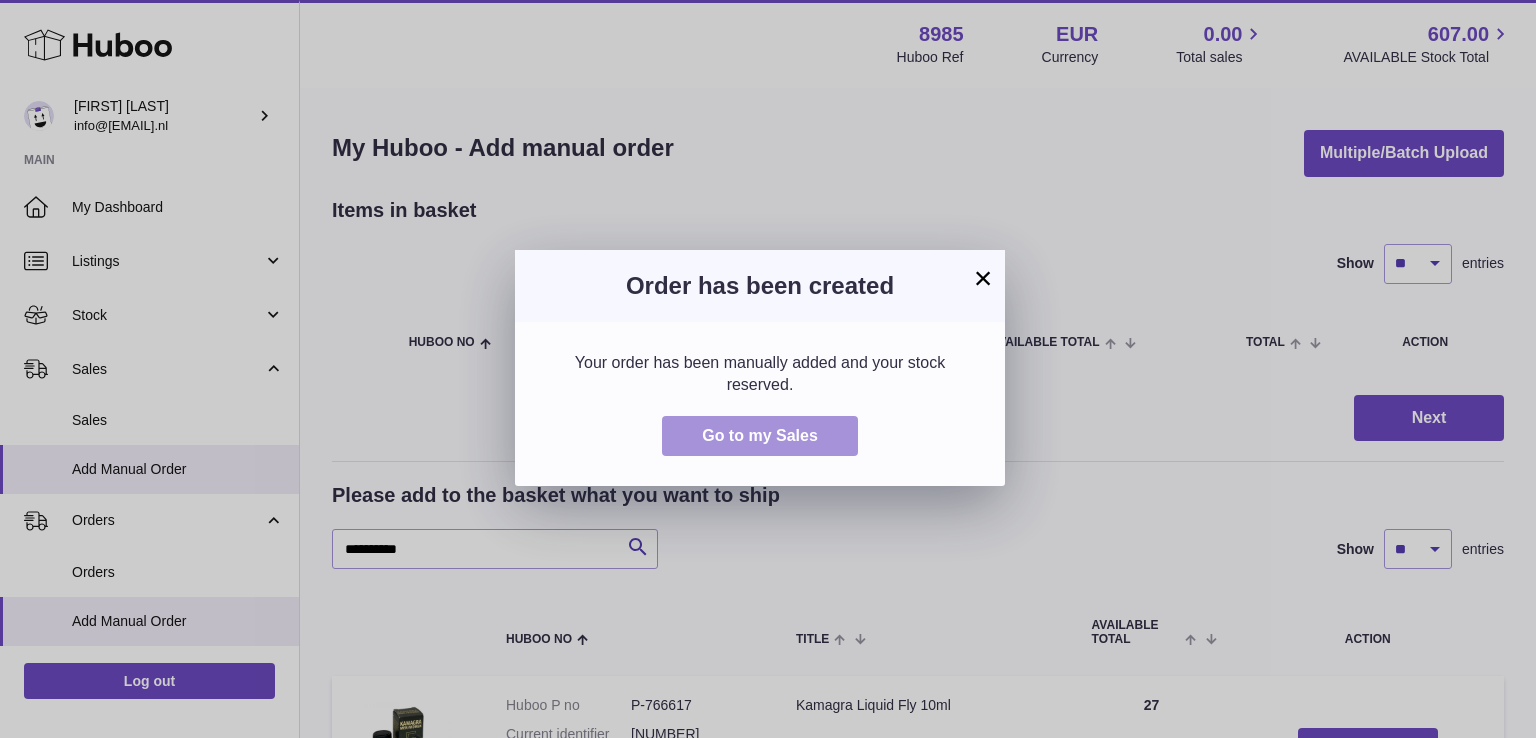 click on "Go to my Sales" at bounding box center [760, 436] 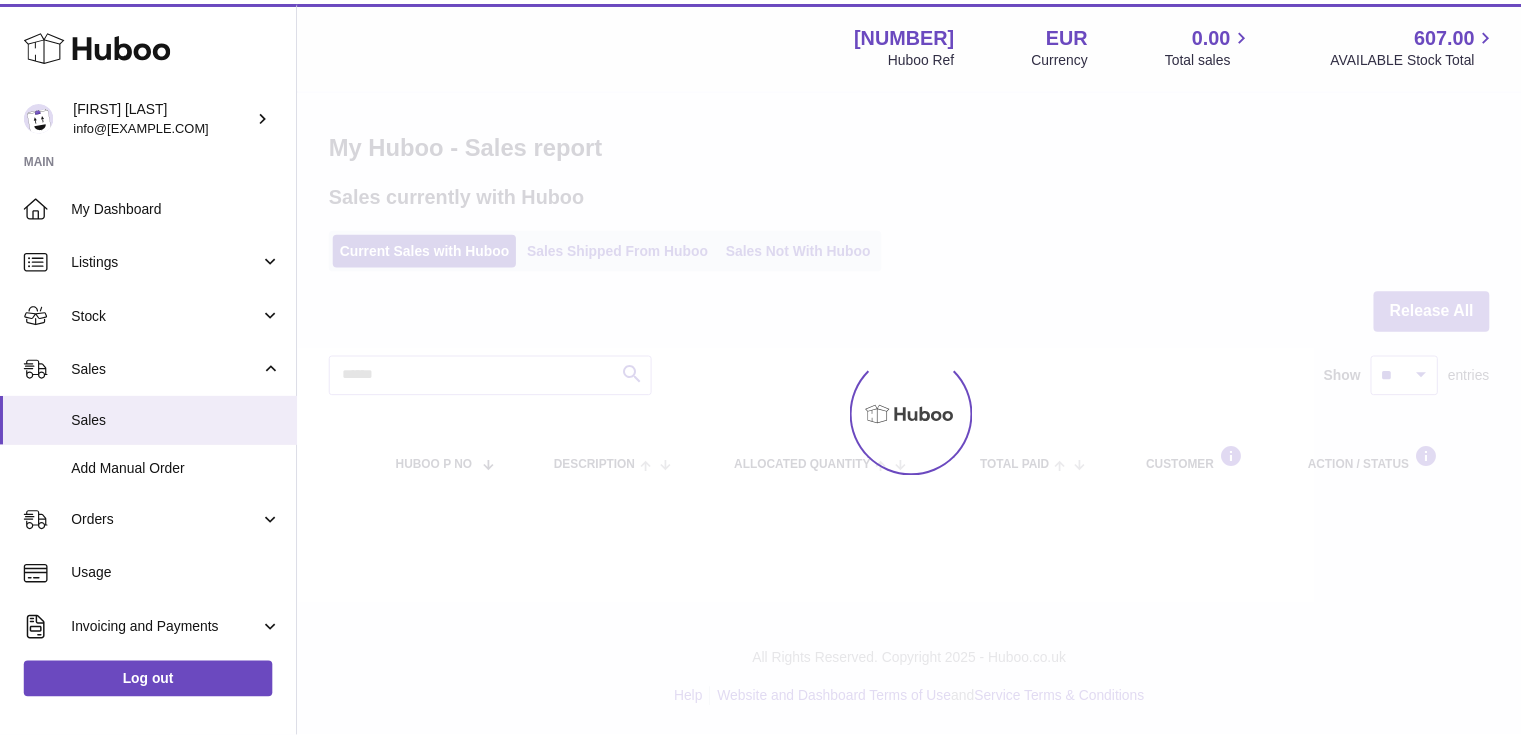 scroll, scrollTop: 0, scrollLeft: 0, axis: both 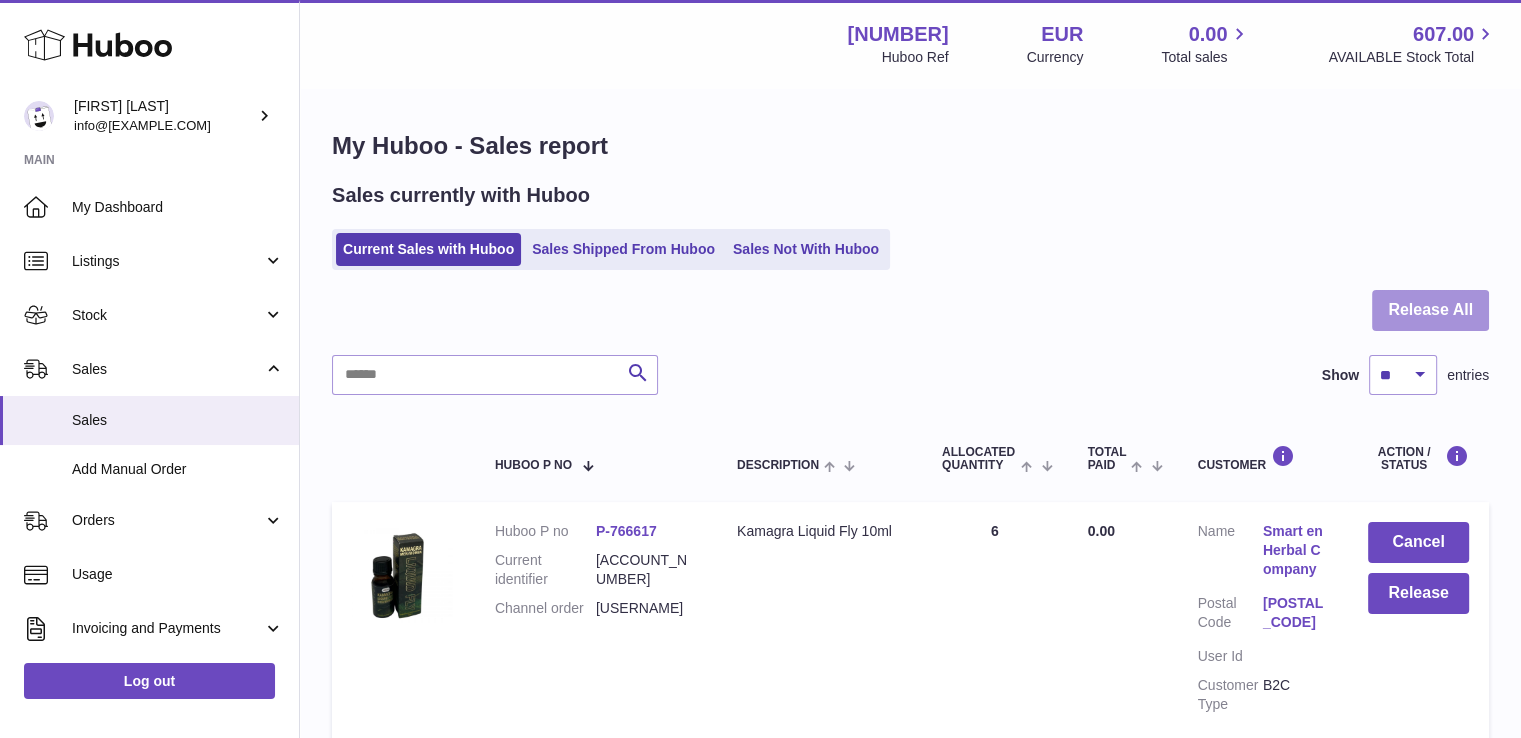 click on "Release All" at bounding box center (1430, 310) 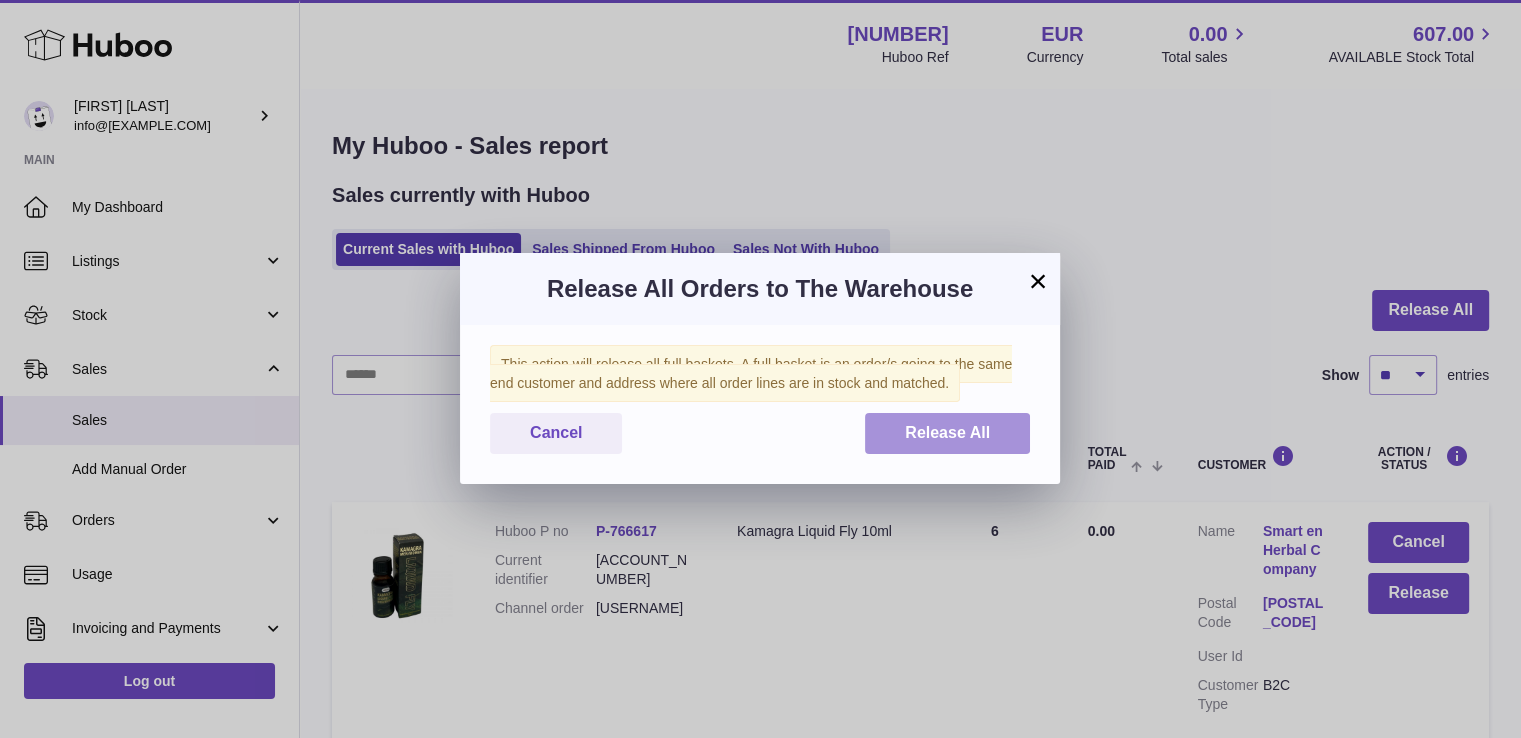 click on "Release All" at bounding box center (947, 432) 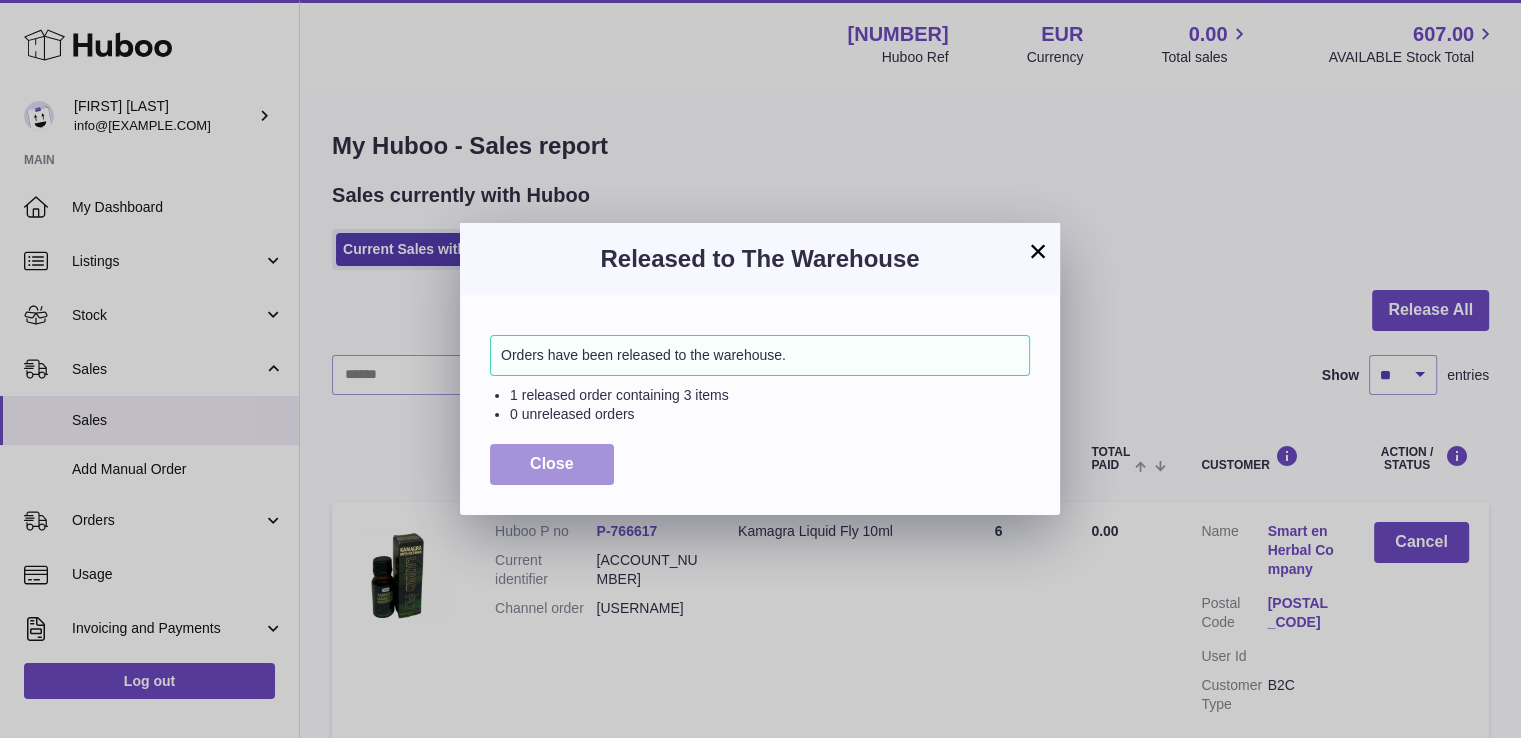 click on "Close" at bounding box center (552, 464) 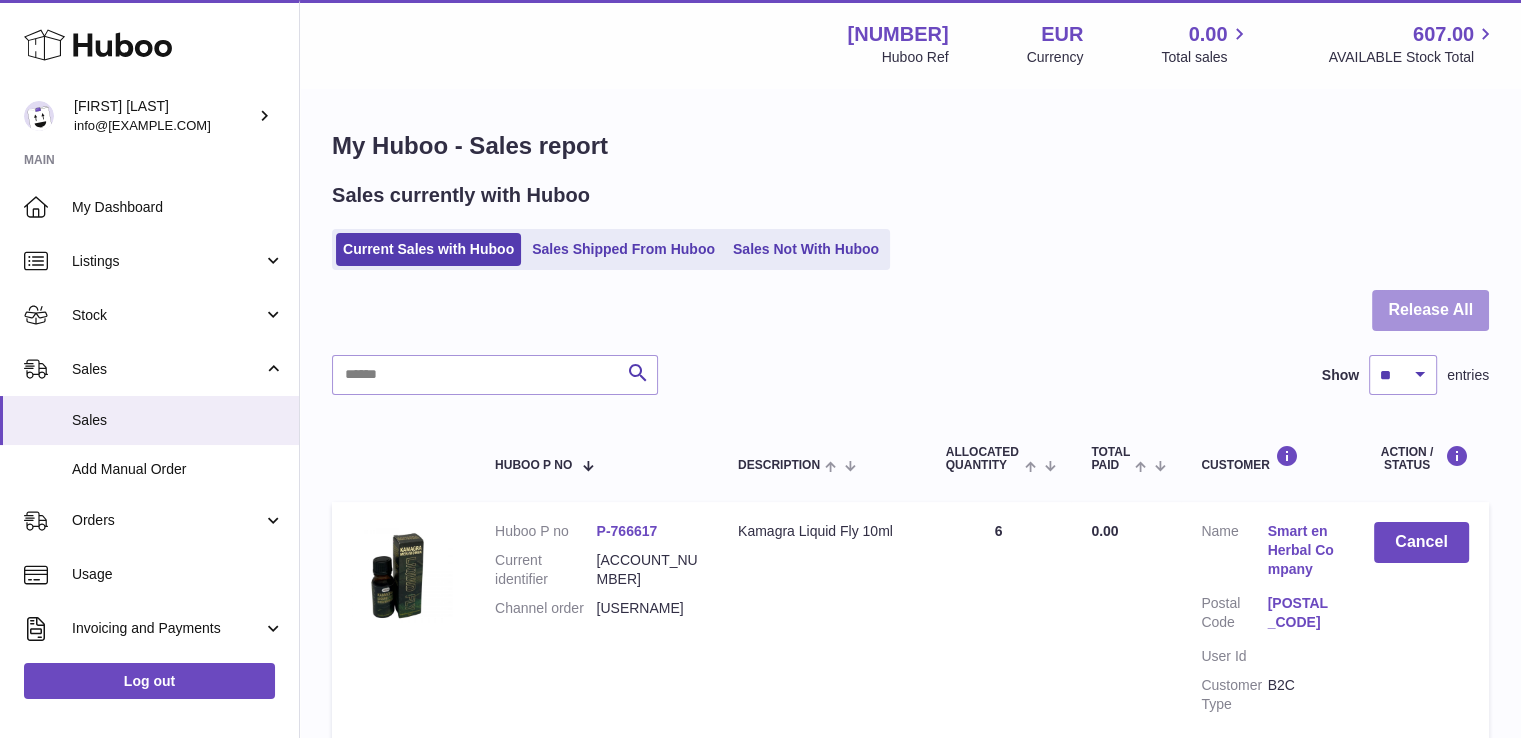 click on "Release All" at bounding box center (1430, 310) 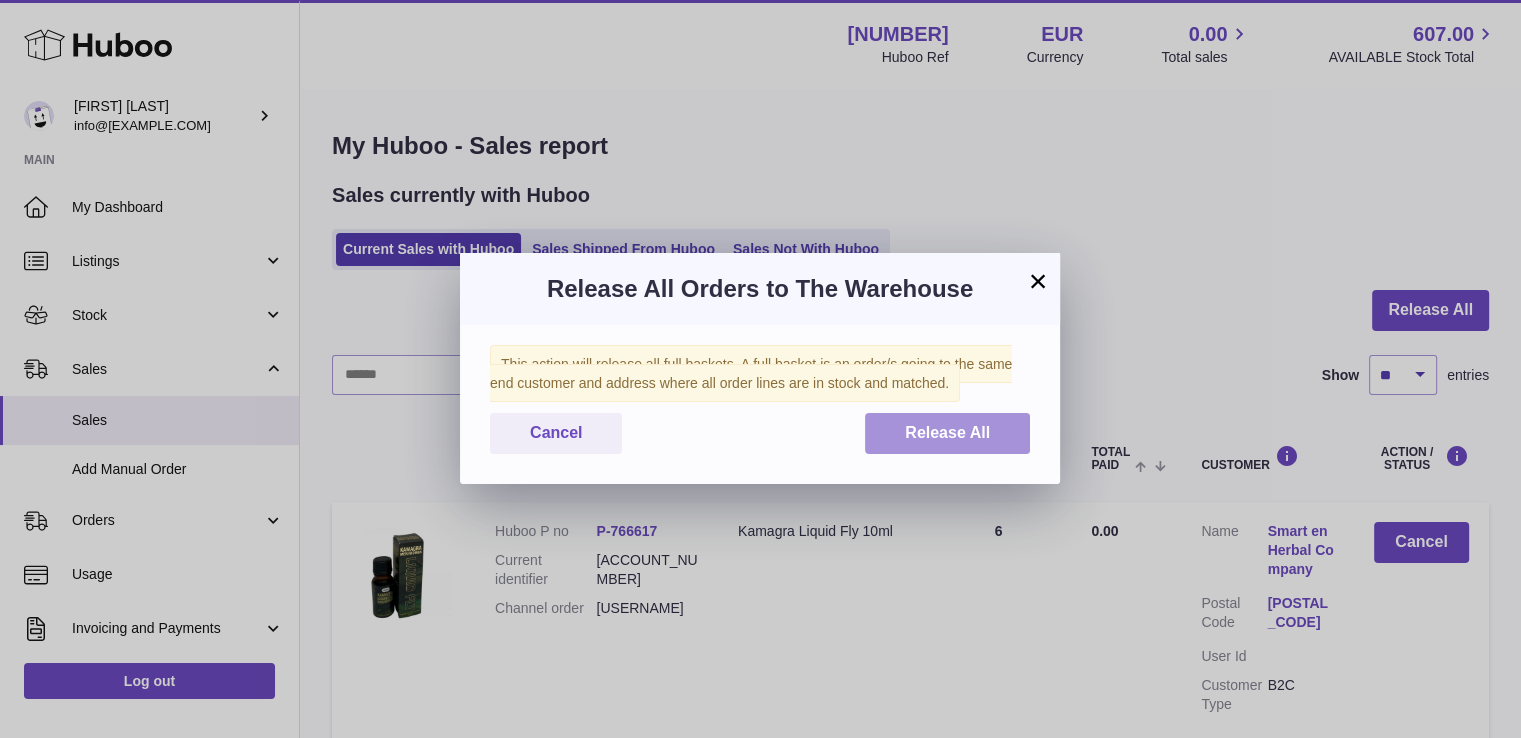 click on "Release All" at bounding box center (947, 433) 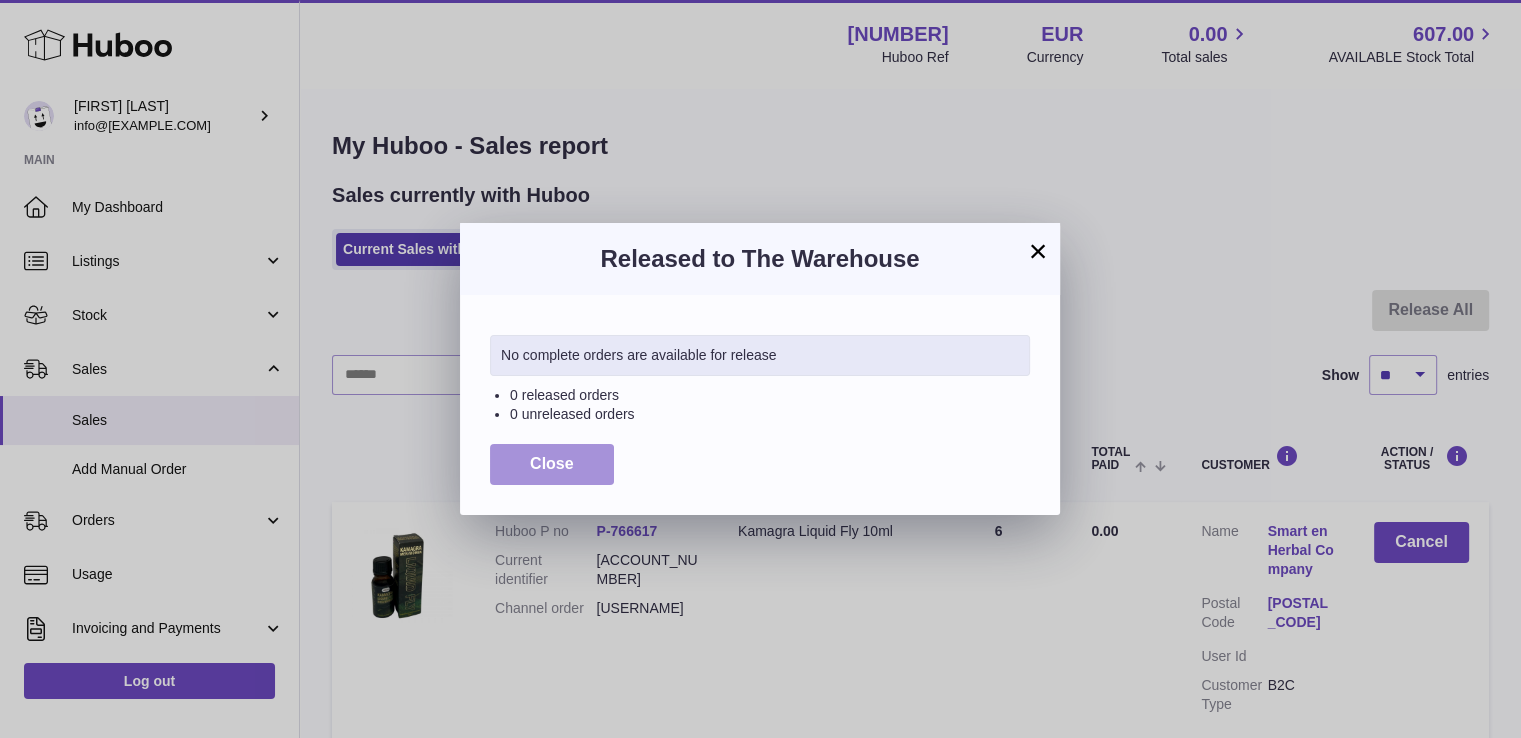 click on "Close" at bounding box center (552, 463) 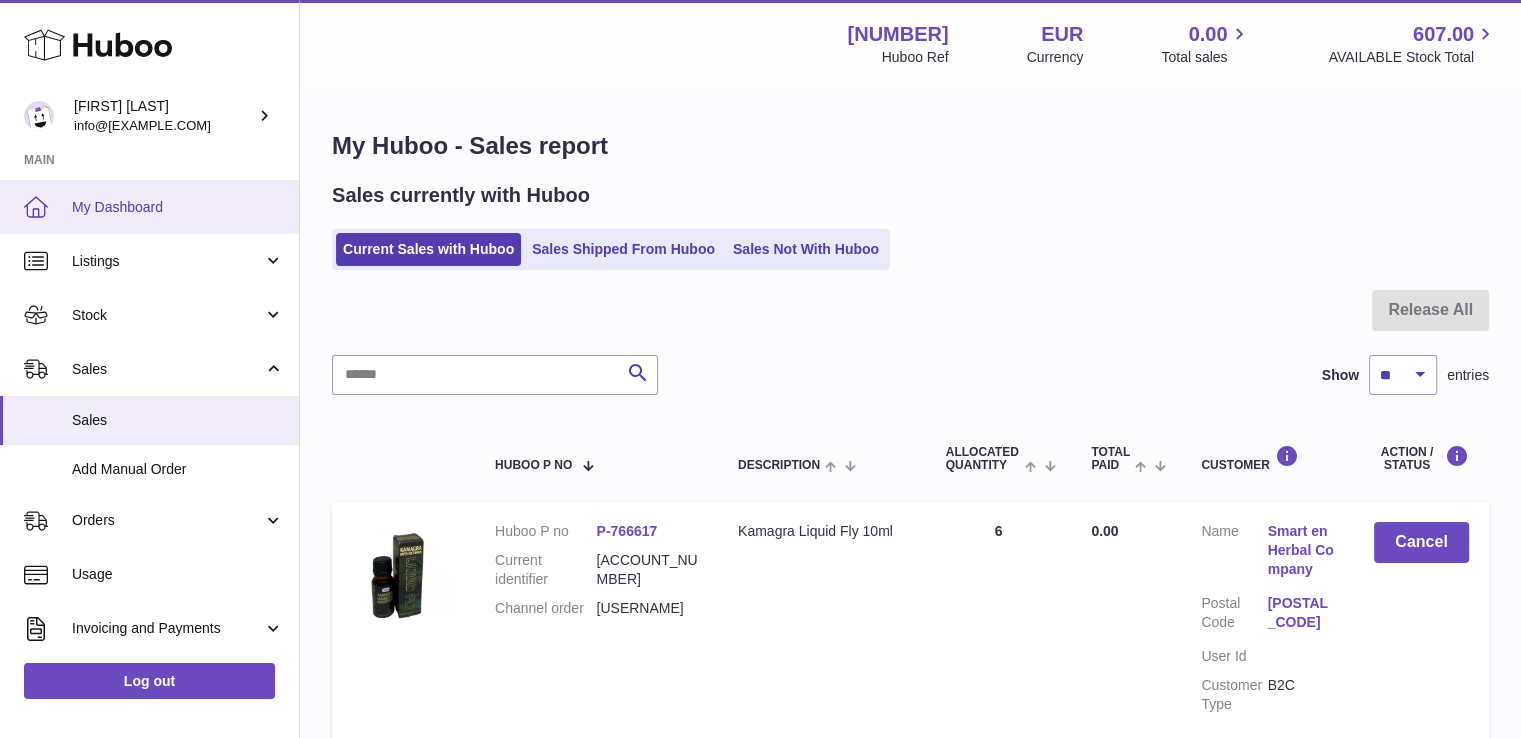 click on "My Dashboard" at bounding box center (149, 207) 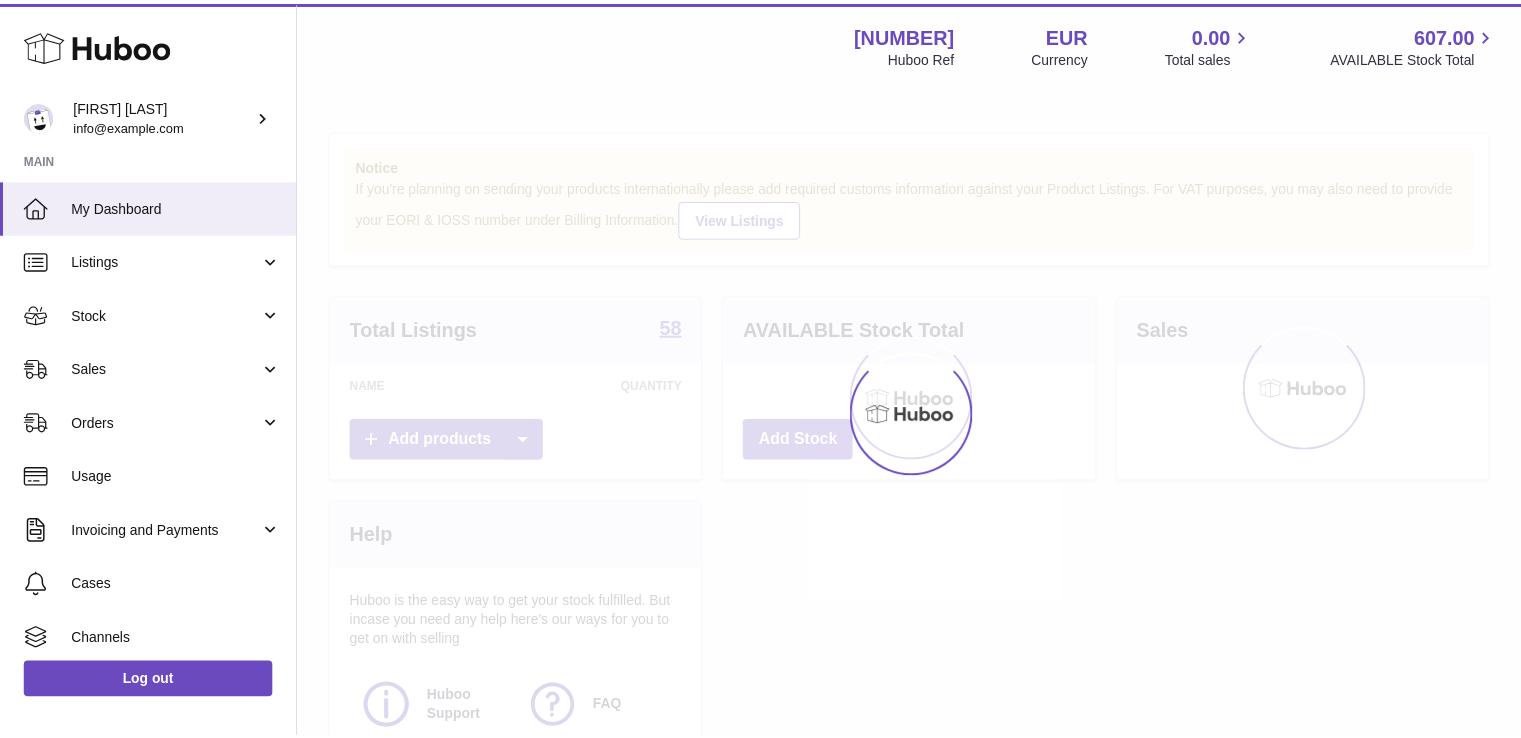 scroll, scrollTop: 0, scrollLeft: 0, axis: both 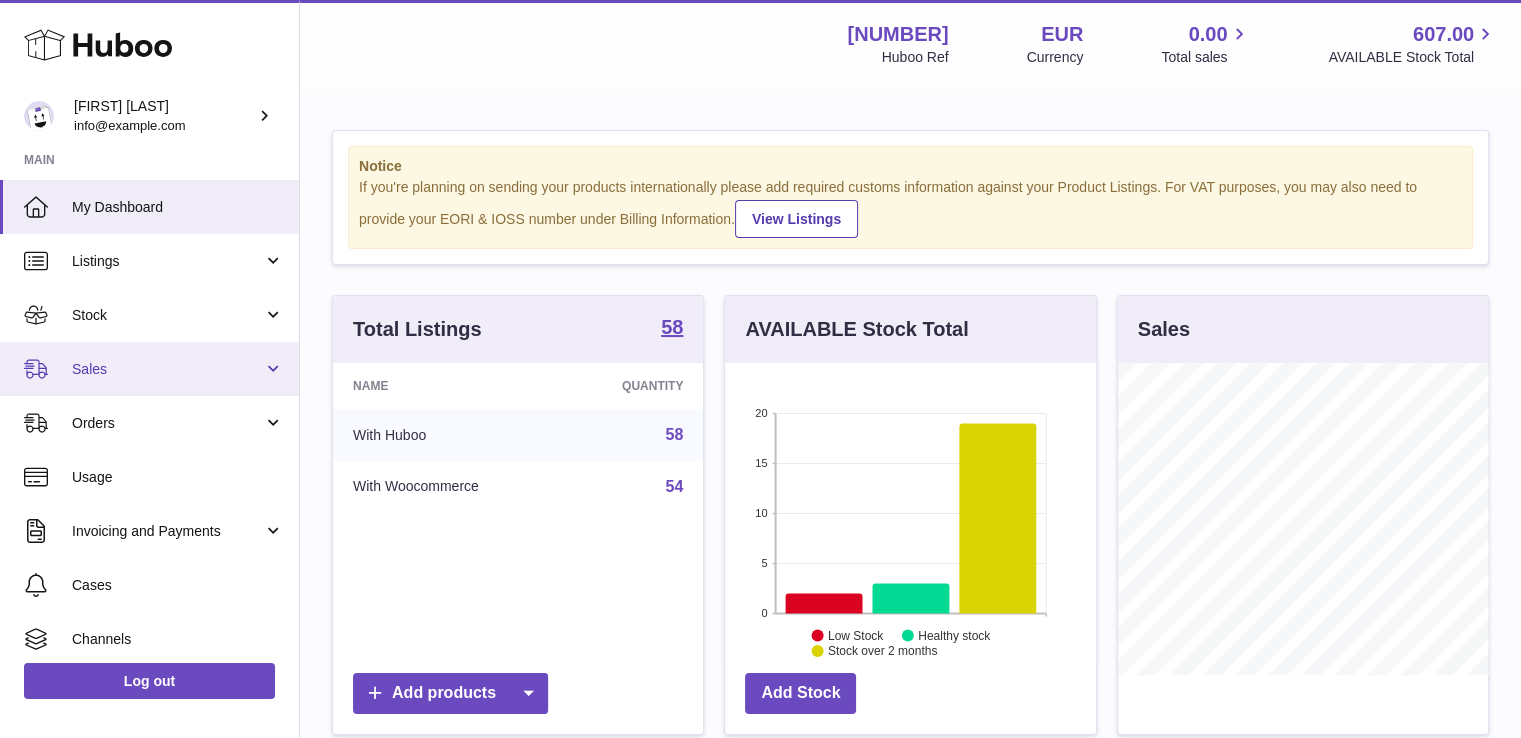 click on "Sales" at bounding box center [167, 369] 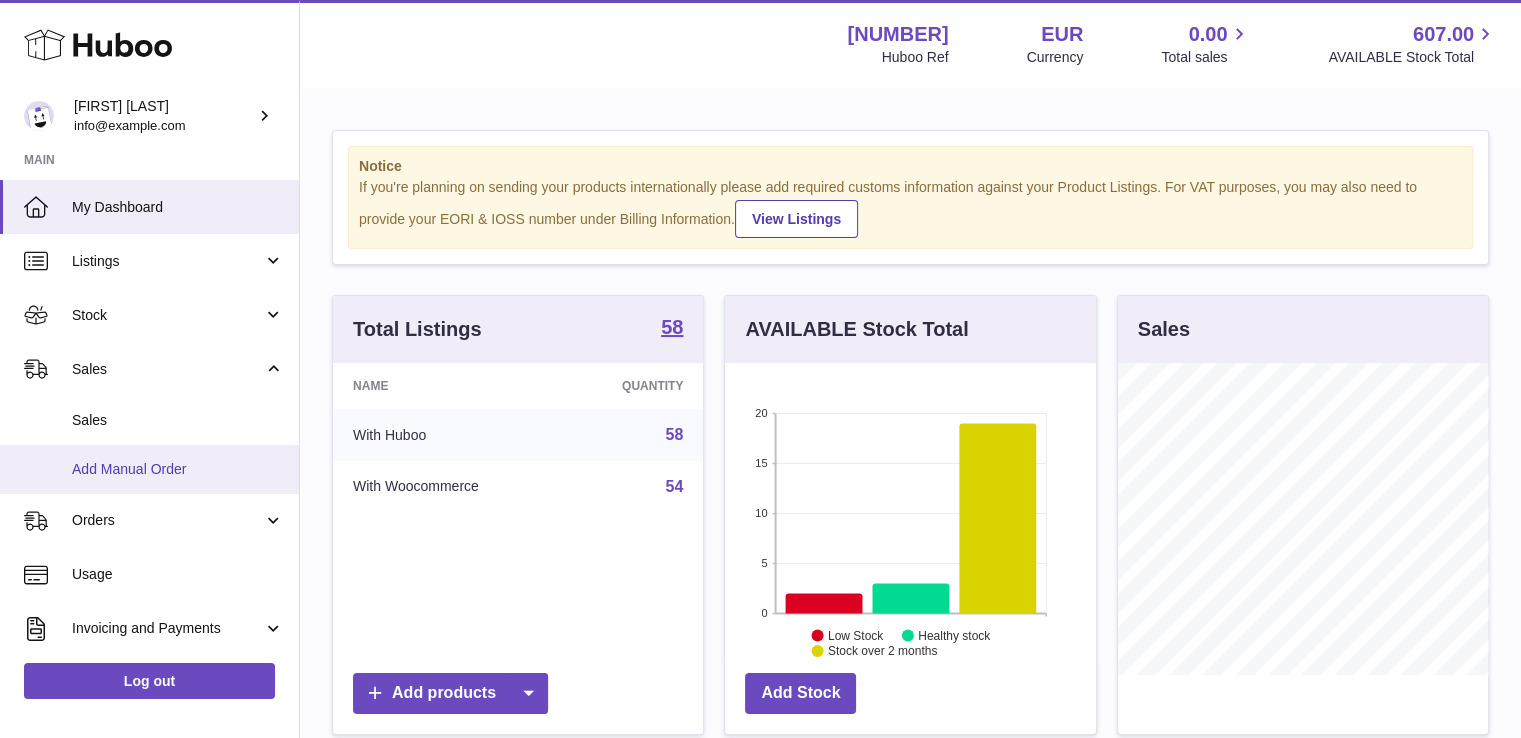click on "Add Manual Order" at bounding box center [178, 469] 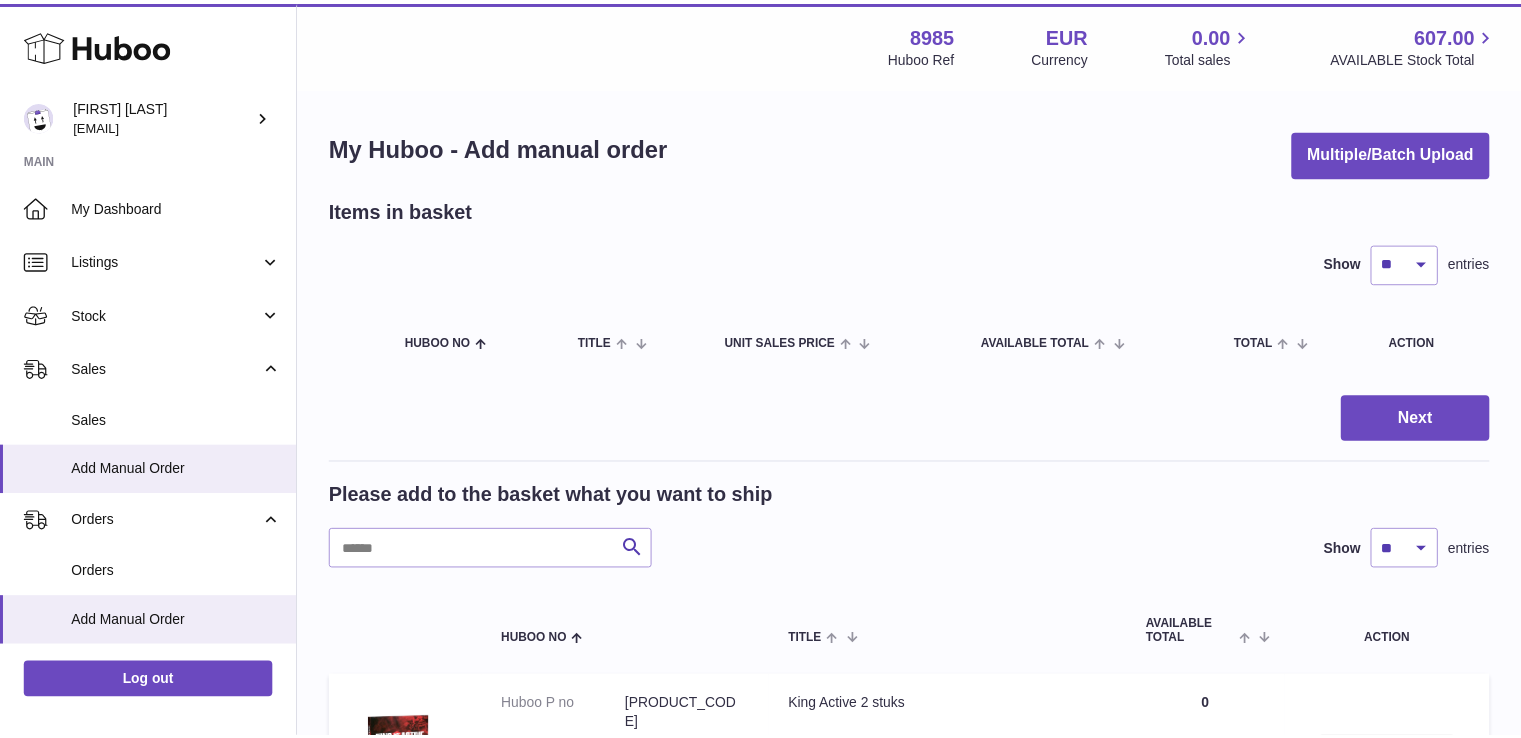 scroll, scrollTop: 0, scrollLeft: 0, axis: both 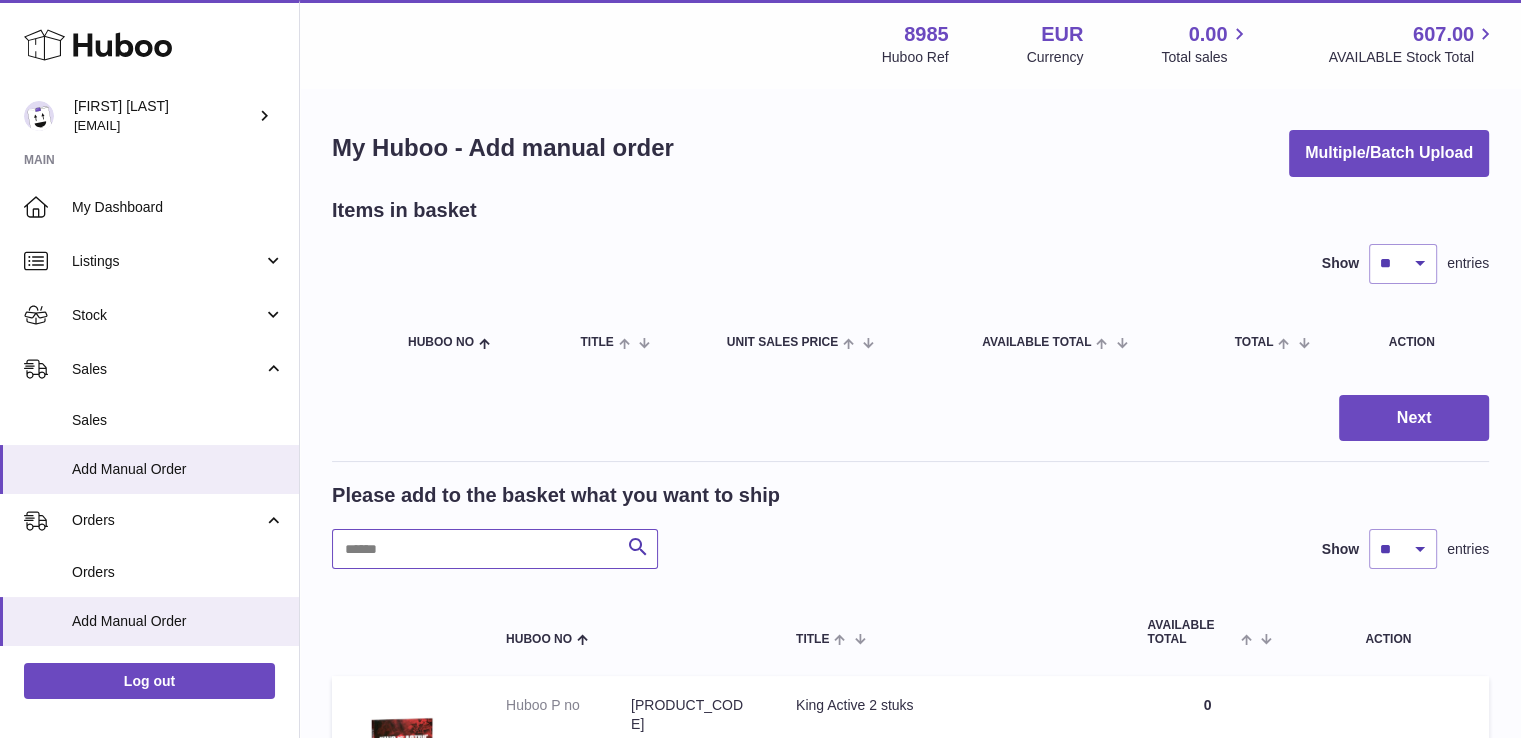 click at bounding box center [495, 549] 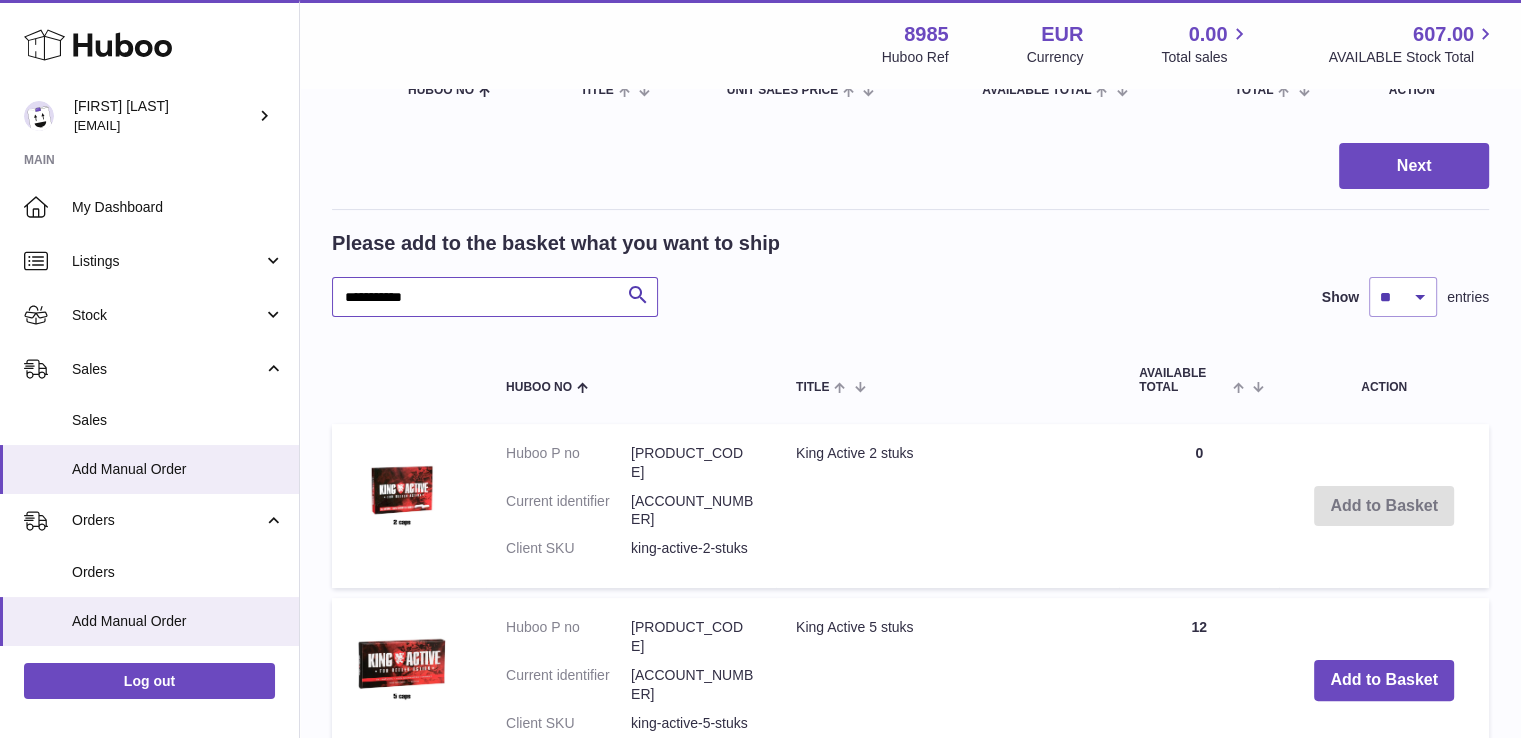 scroll, scrollTop: 266, scrollLeft: 0, axis: vertical 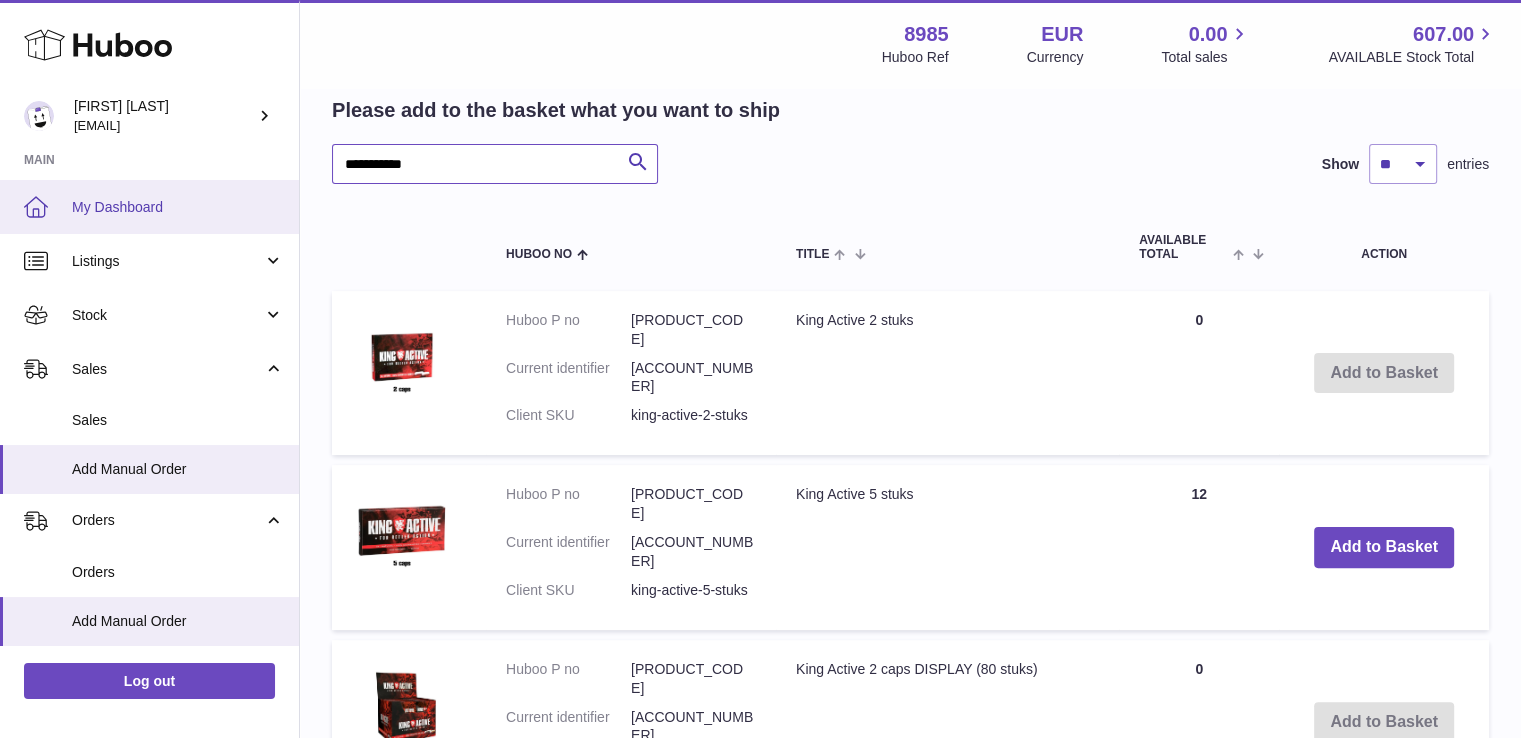 type on "**********" 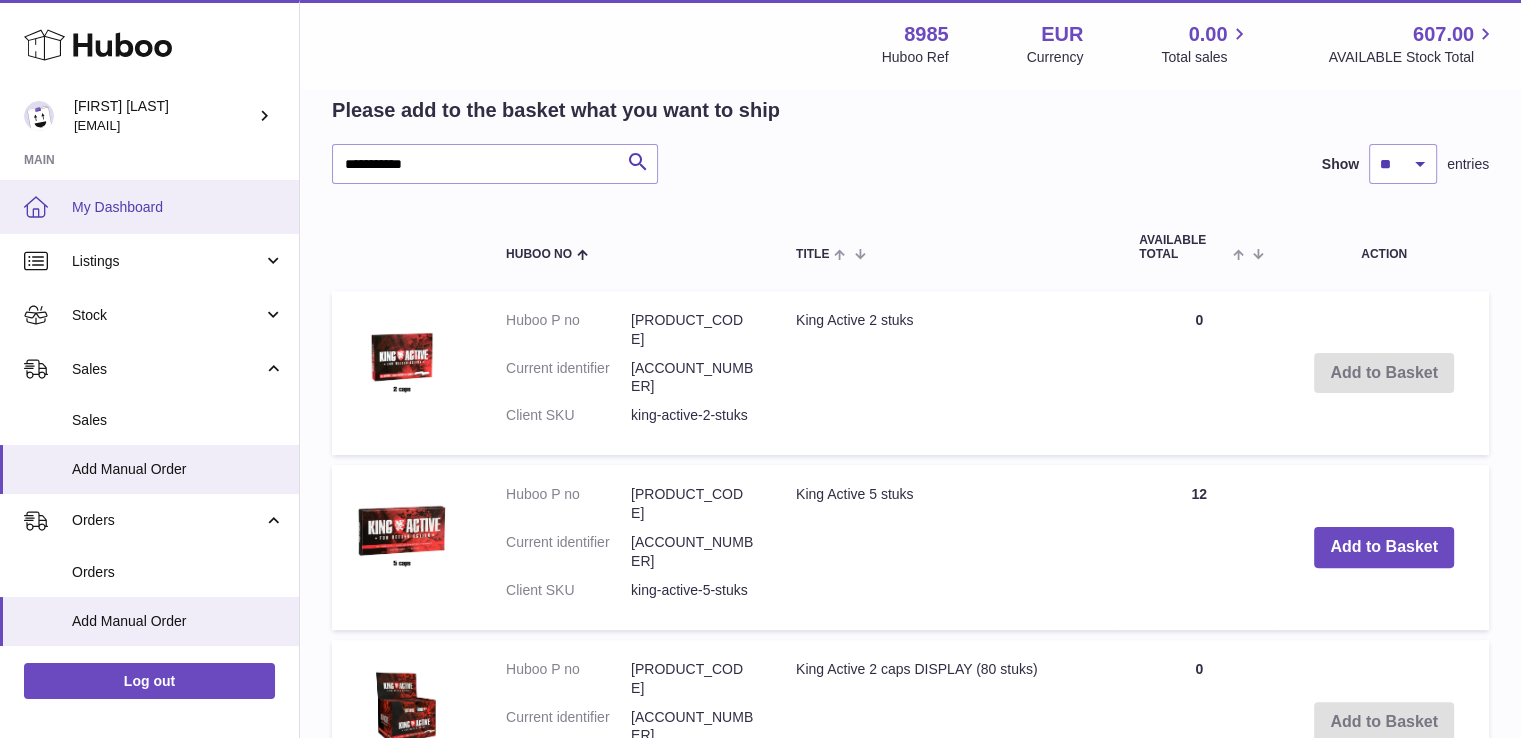 click on "My Dashboard" at bounding box center [178, 207] 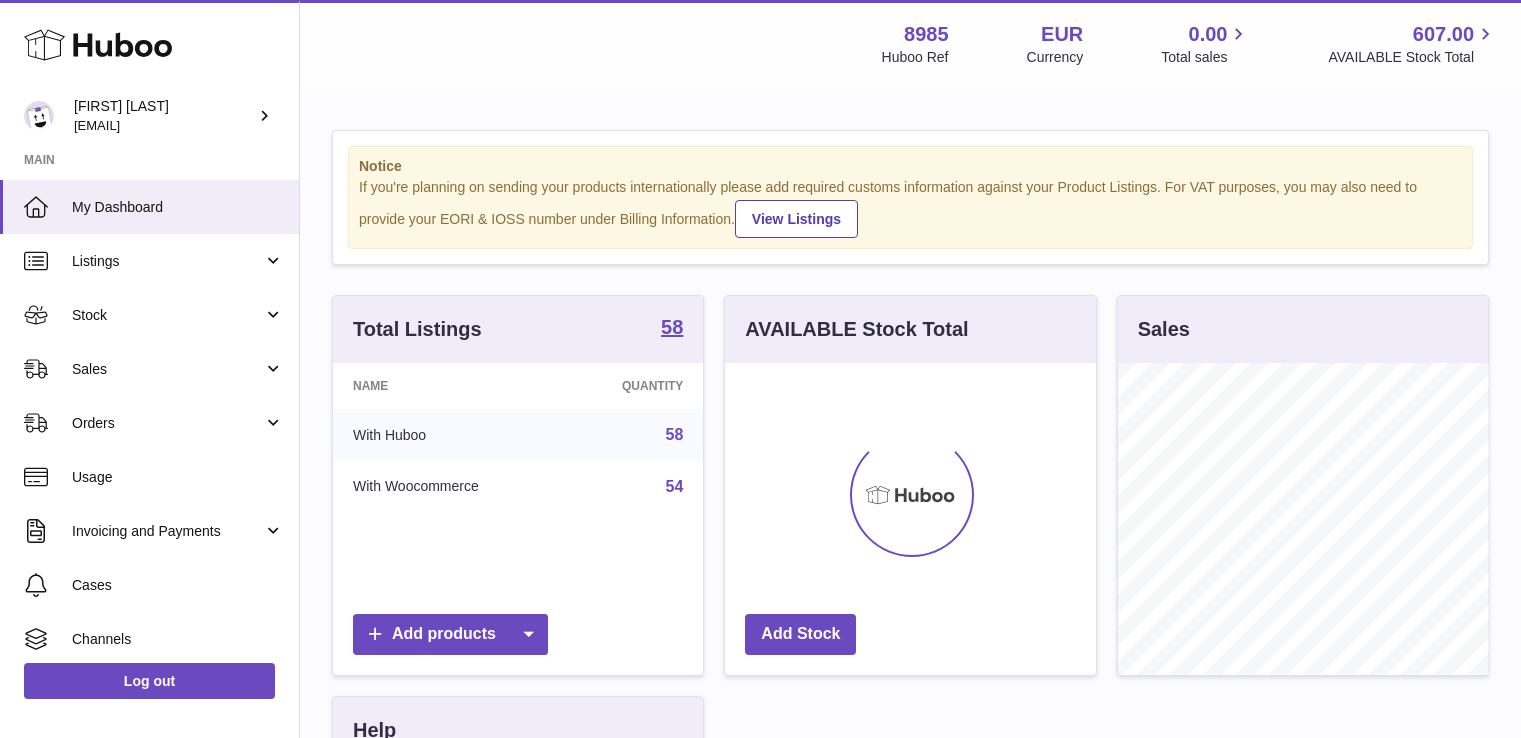 scroll, scrollTop: 0, scrollLeft: 0, axis: both 